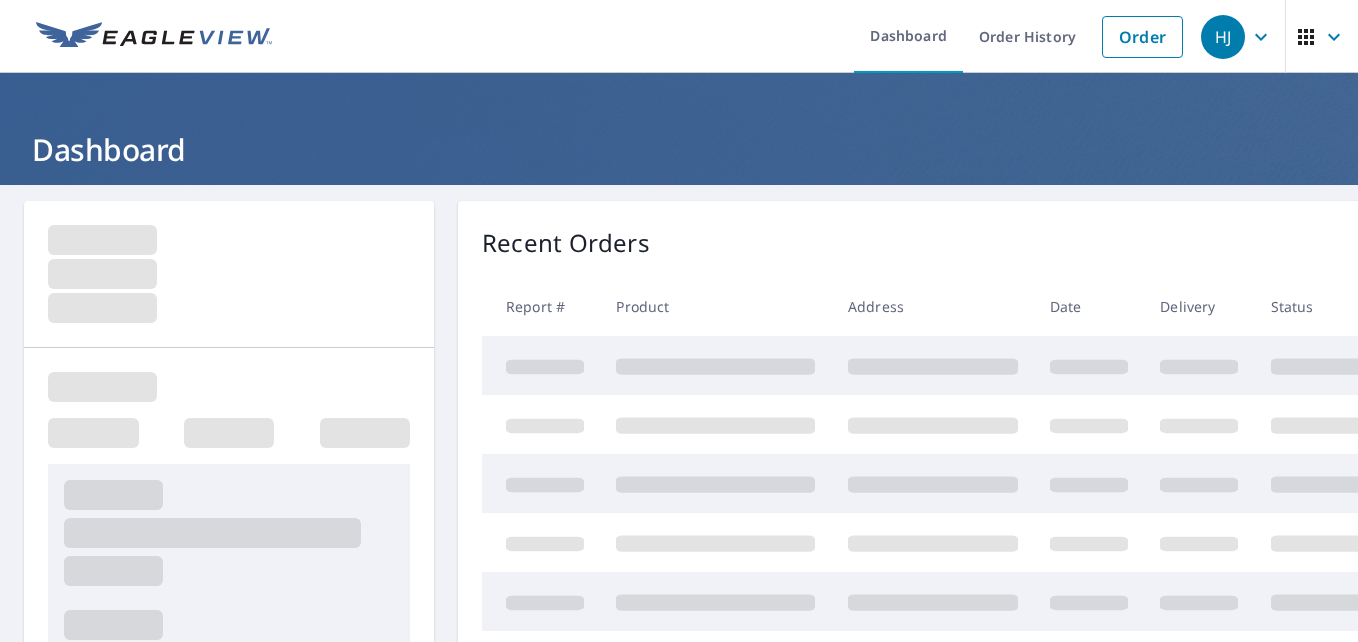 scroll, scrollTop: 0, scrollLeft: 0, axis: both 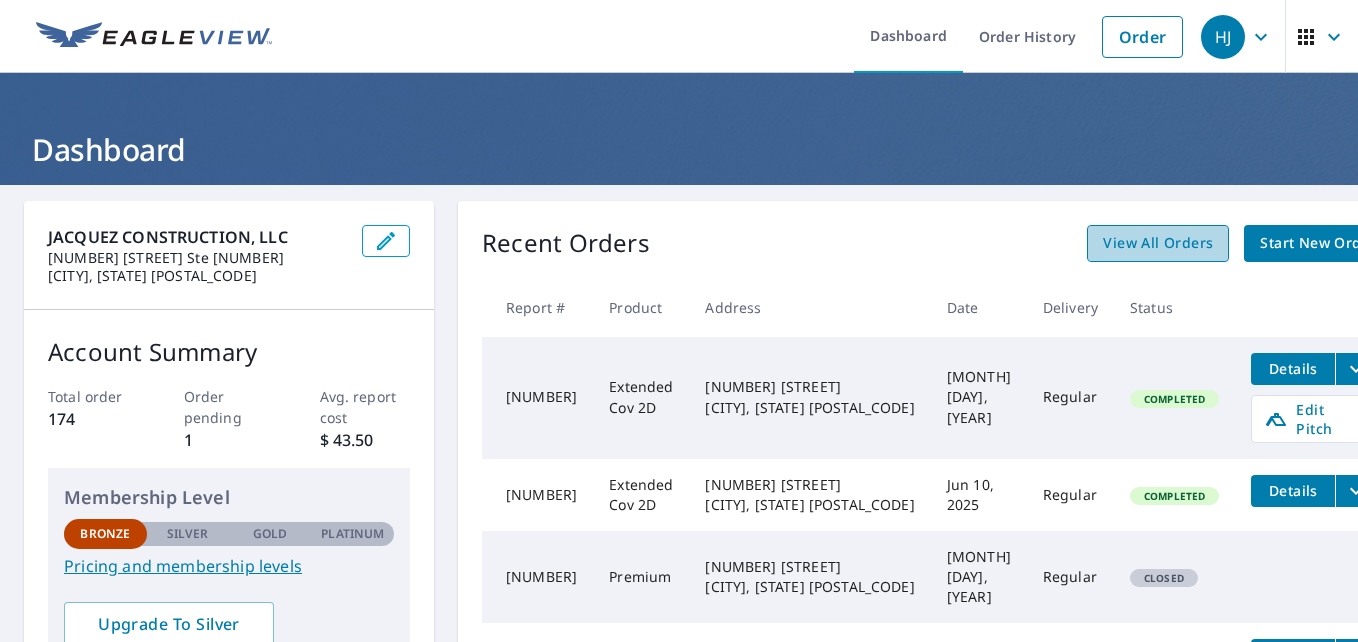 click on "View All Orders" at bounding box center (1158, 243) 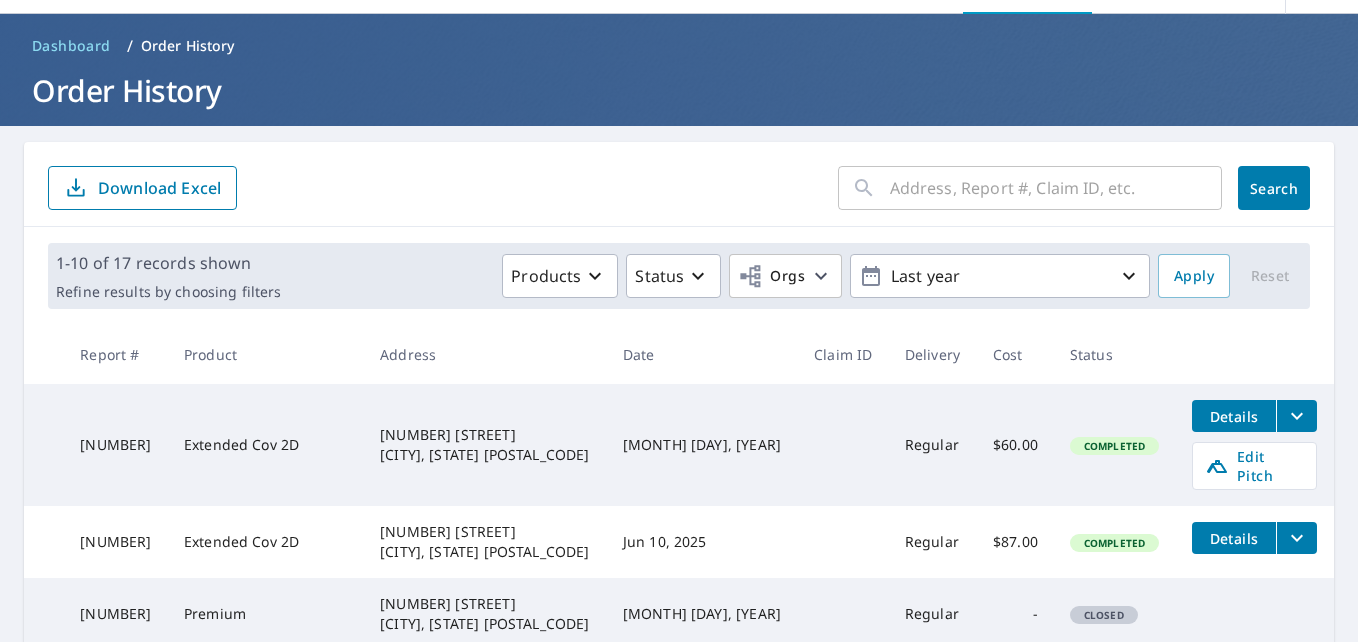 scroll, scrollTop: 0, scrollLeft: 0, axis: both 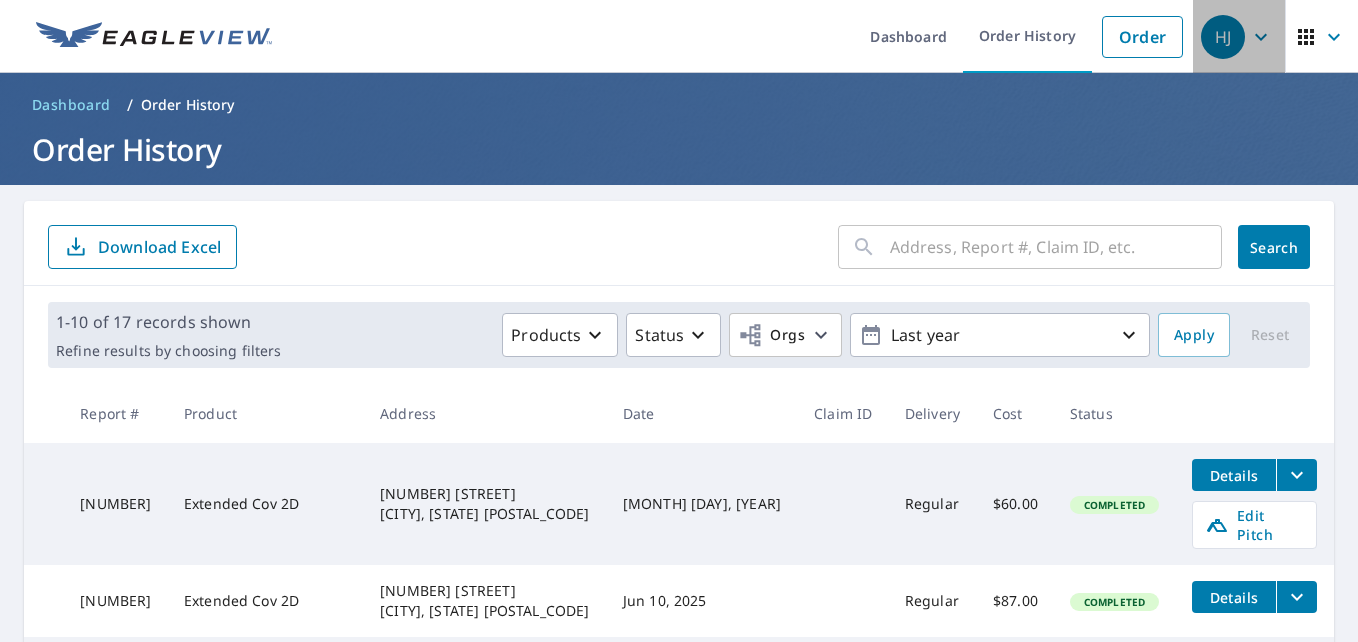 click 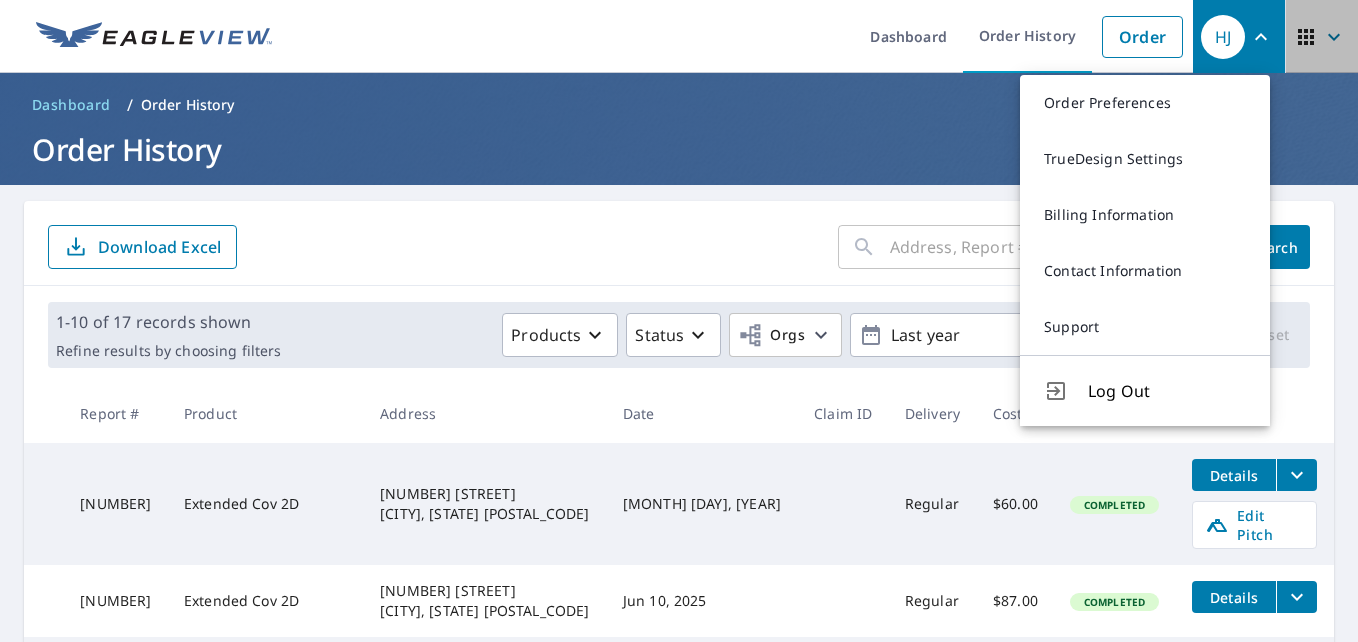 click 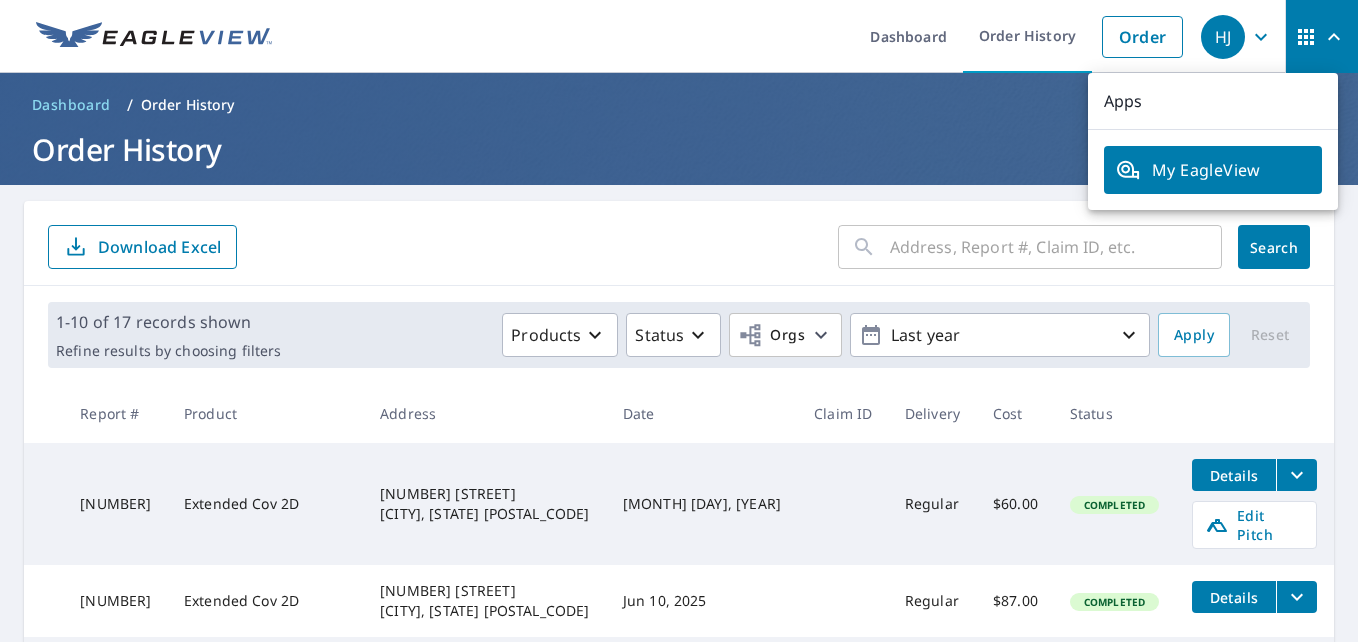 click on "Apps" at bounding box center (1213, 101) 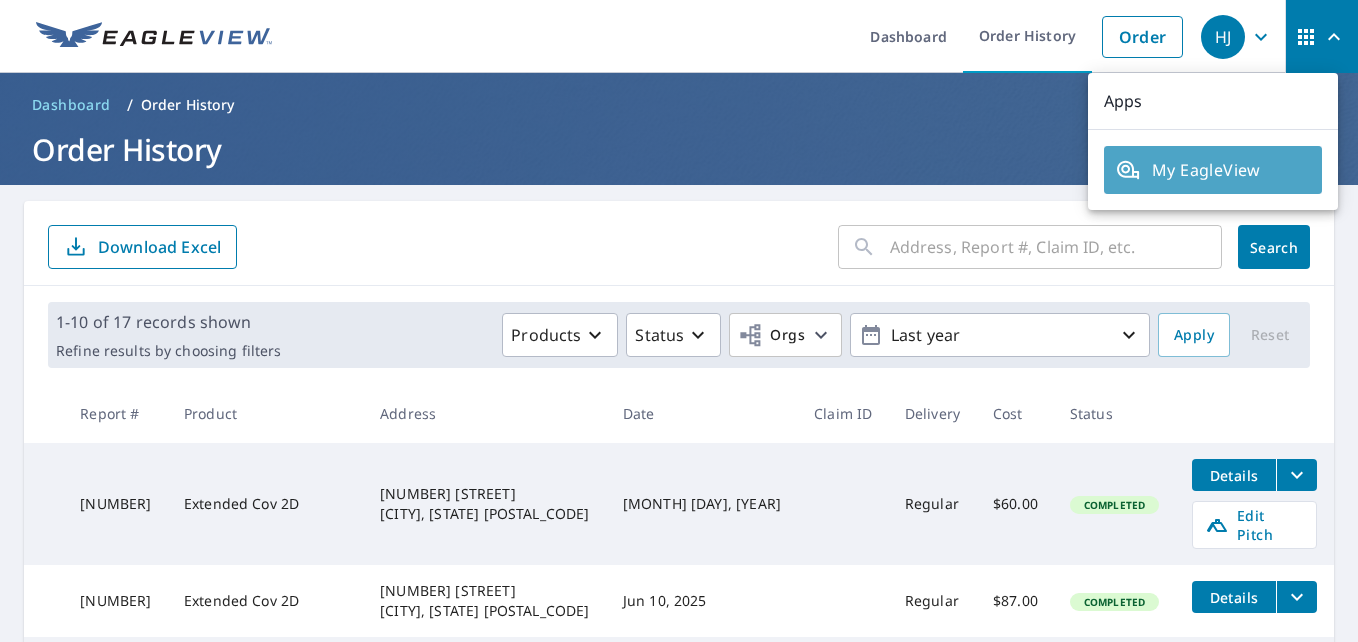 click on "My EagleView" at bounding box center [1213, 170] 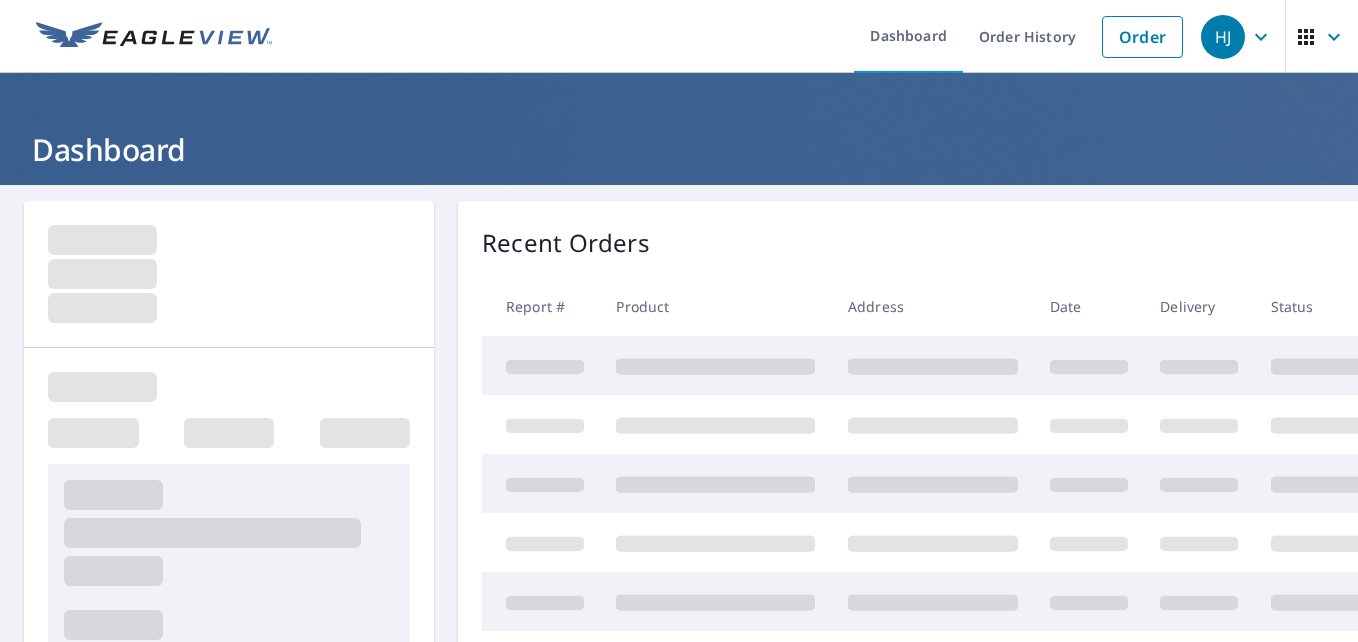 scroll, scrollTop: 0, scrollLeft: 0, axis: both 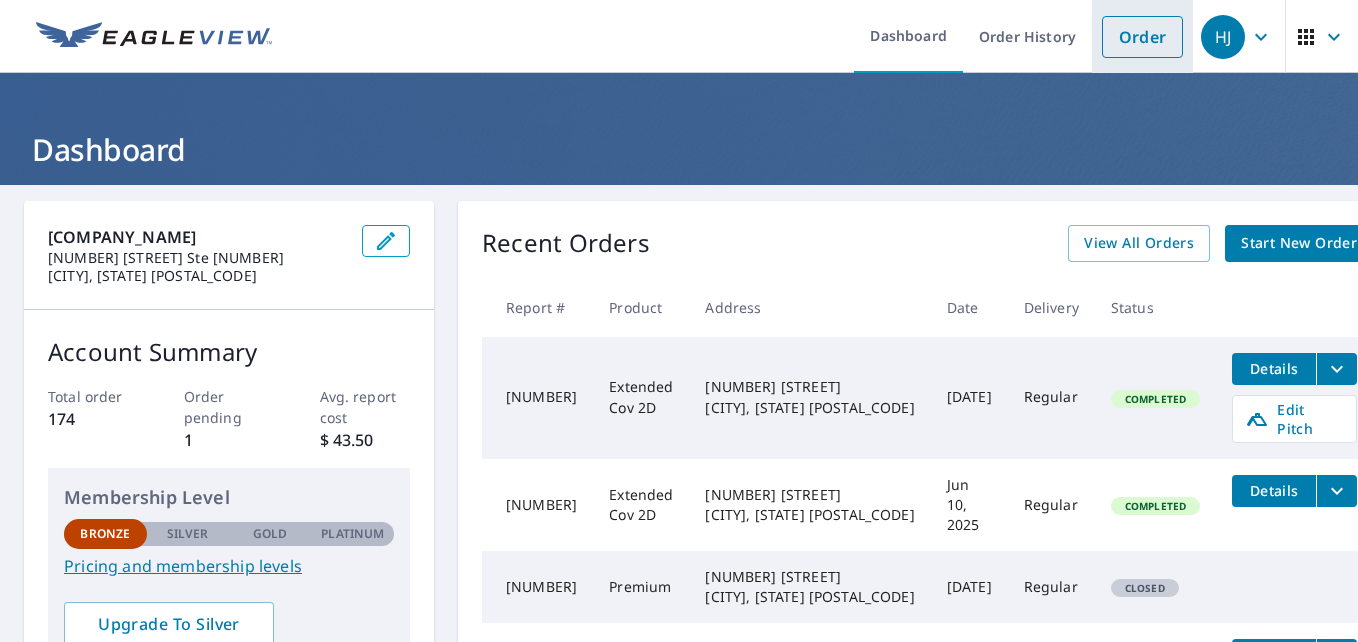 click on "Order" at bounding box center [1142, 37] 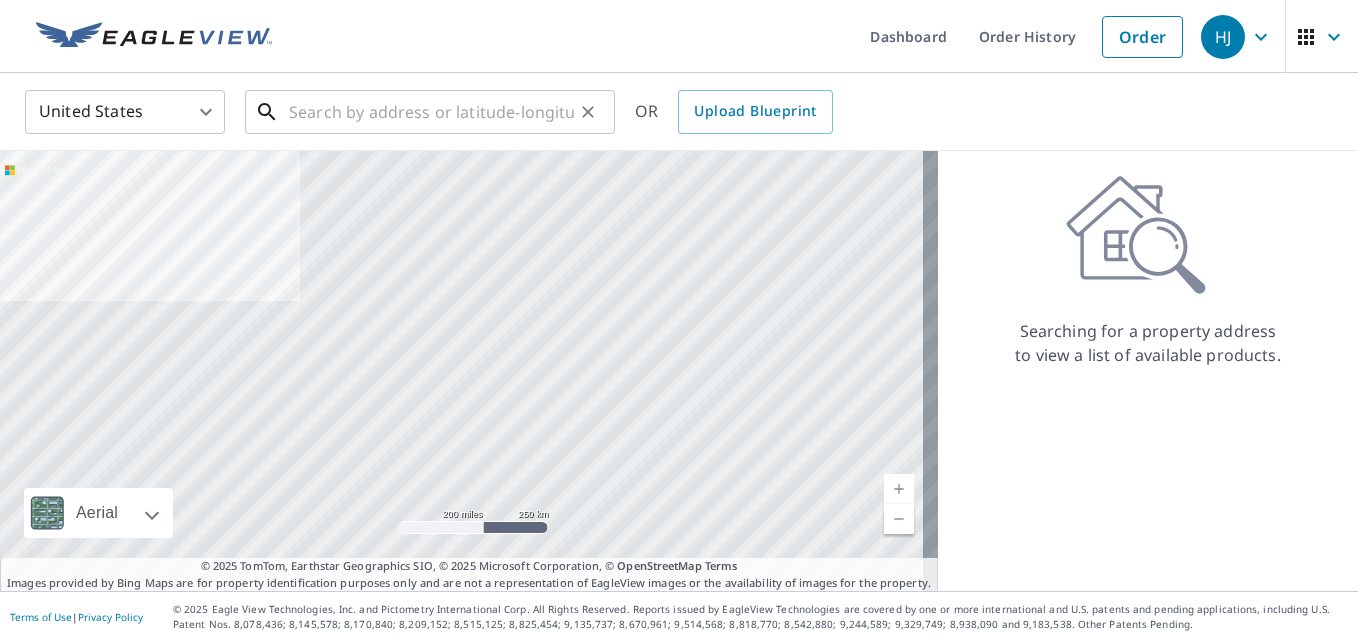 click at bounding box center (431, 112) 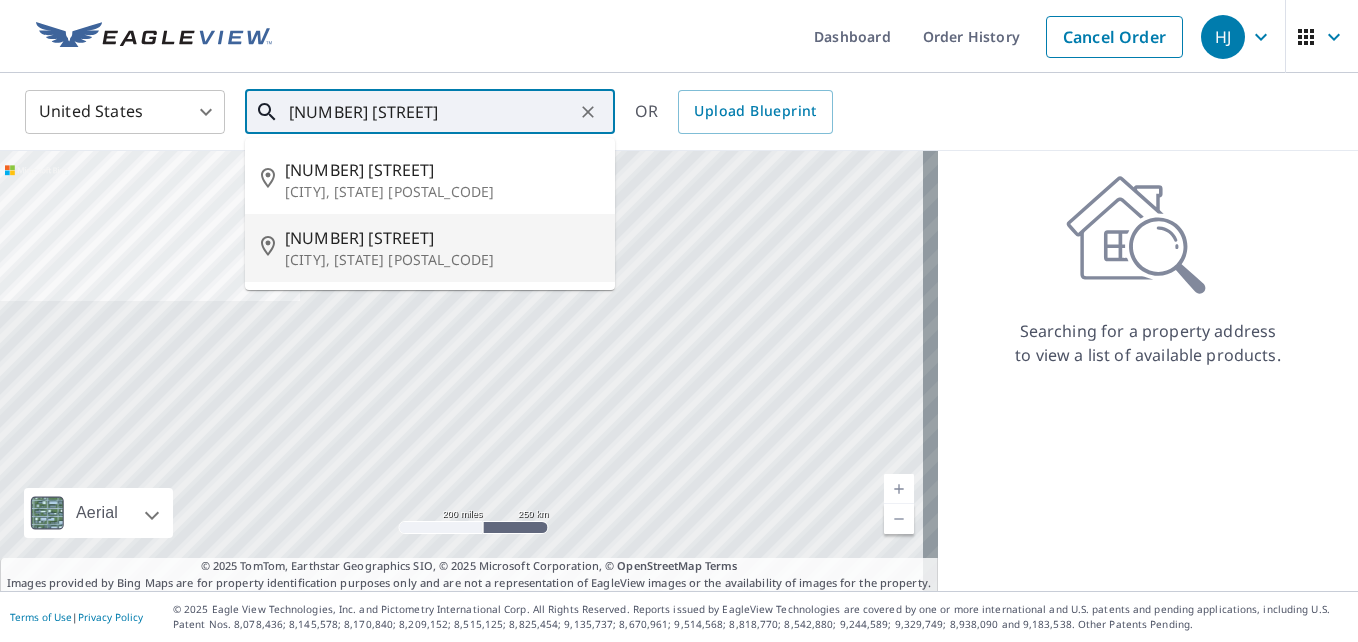 click on "[NUMBER] [STREET]" at bounding box center (442, 238) 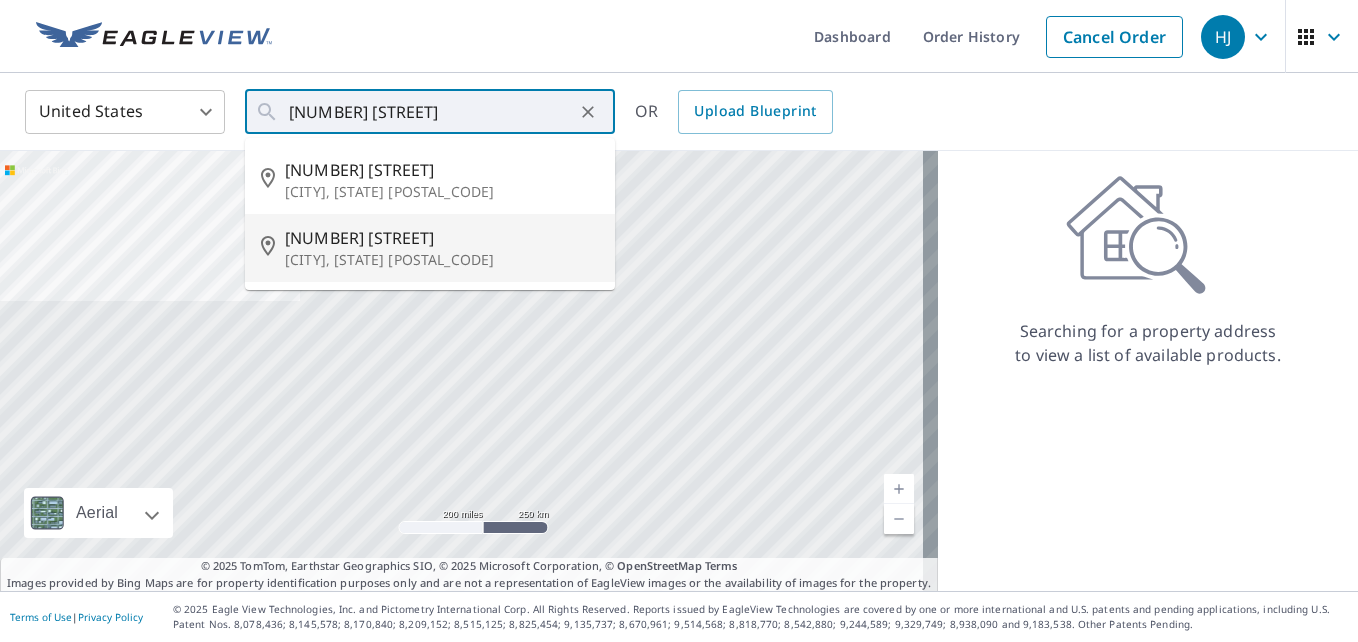 type on "[NUMBER] [STREET] [CITY], [STATE] [POSTAL_CODE]" 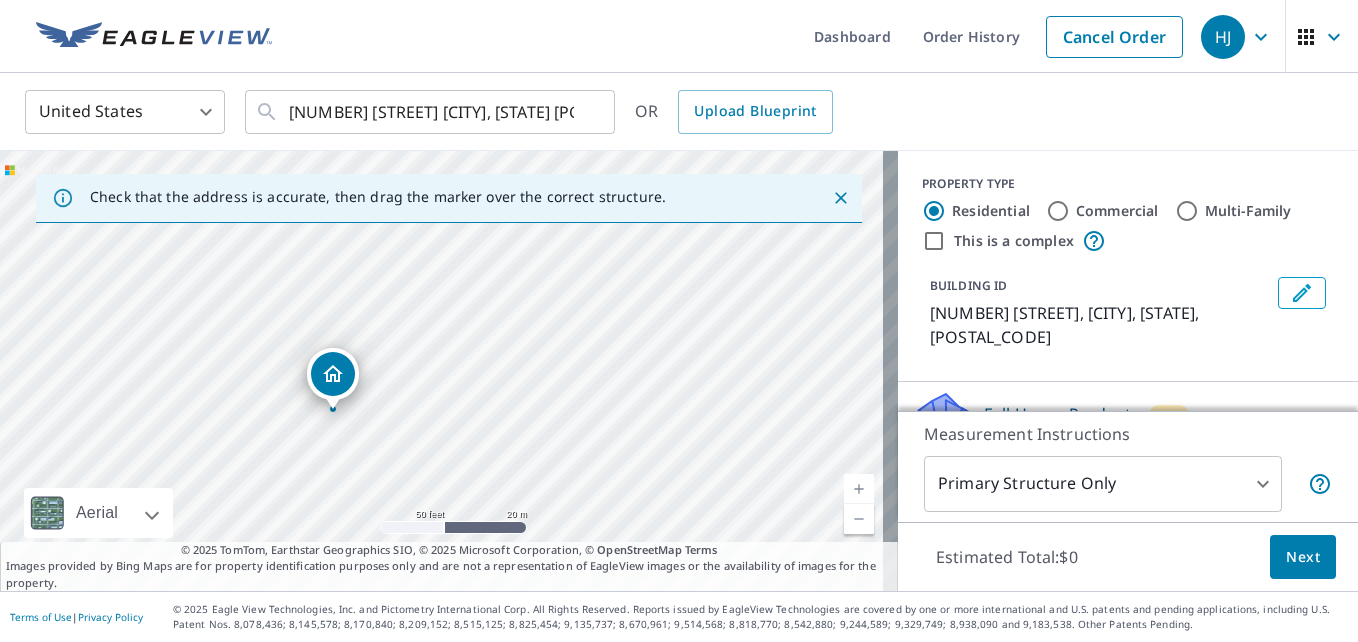drag, startPoint x: 332, startPoint y: 361, endPoint x: 609, endPoint y: 351, distance: 277.18045 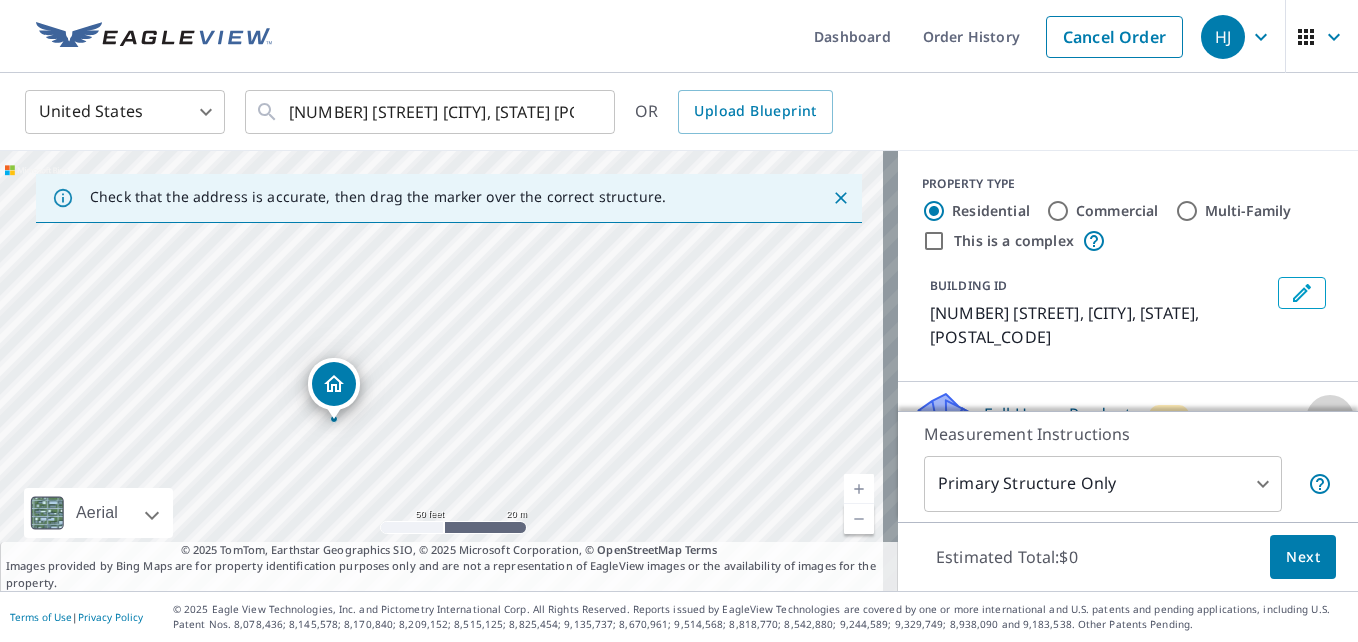 click 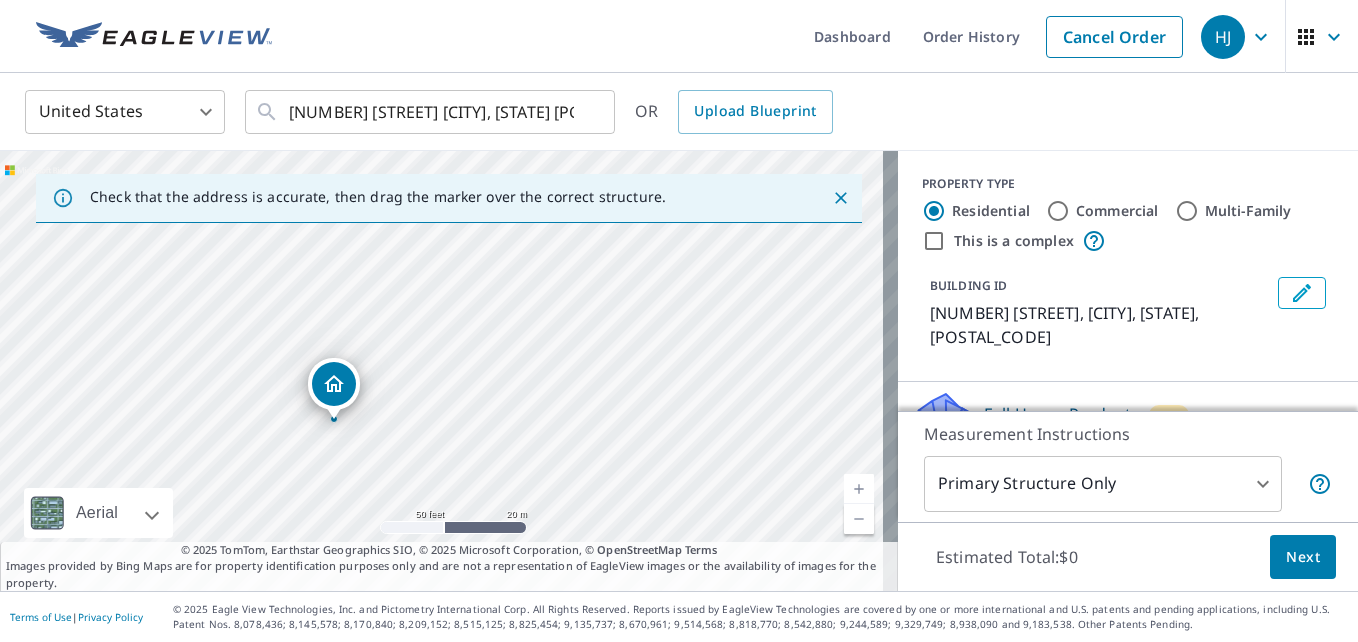 click 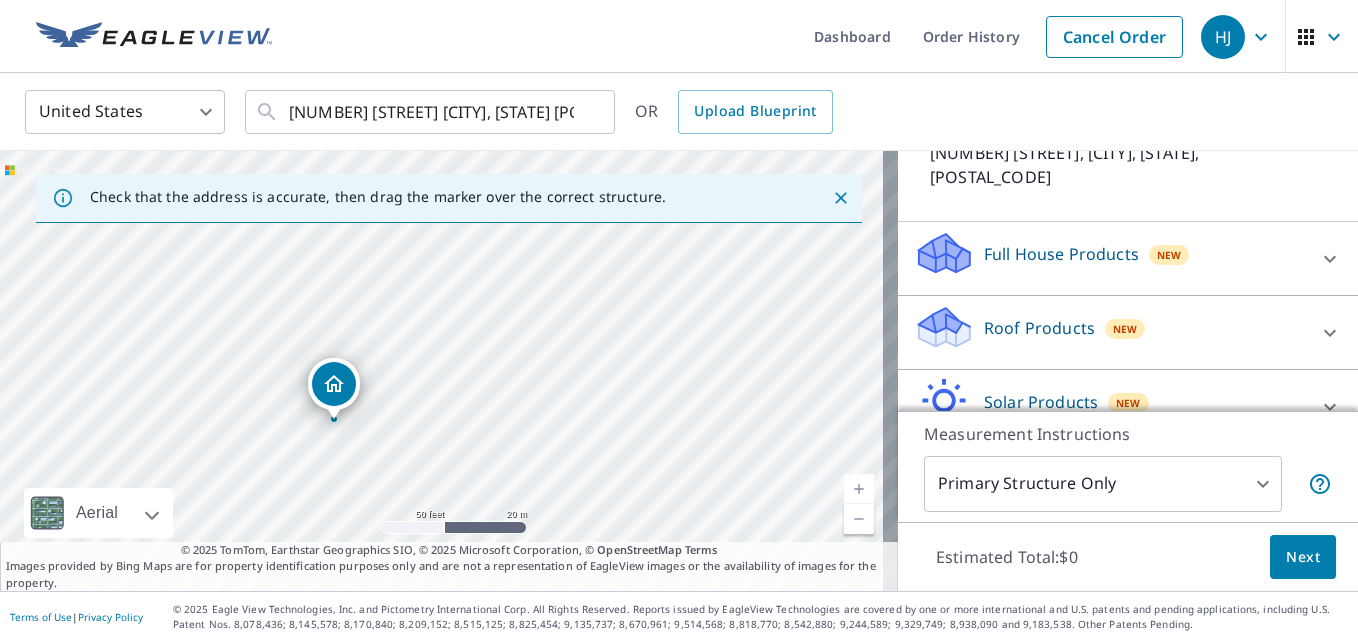 scroll, scrollTop: 200, scrollLeft: 0, axis: vertical 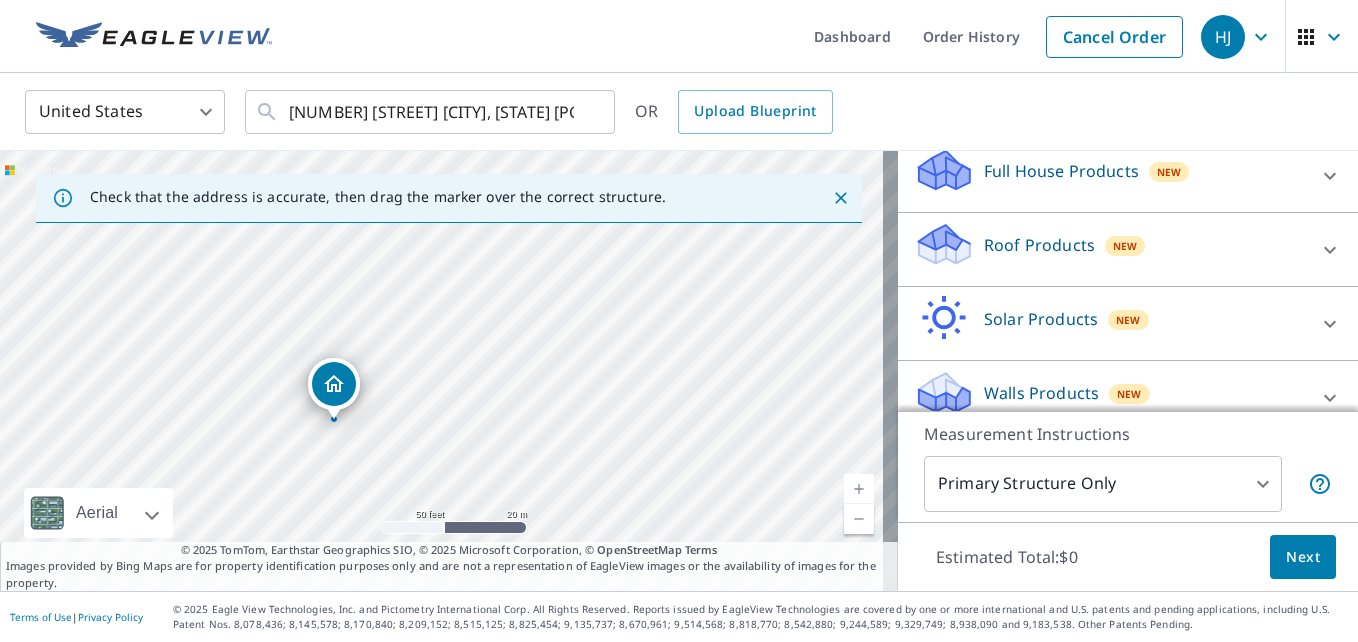 click at bounding box center [1330, 250] 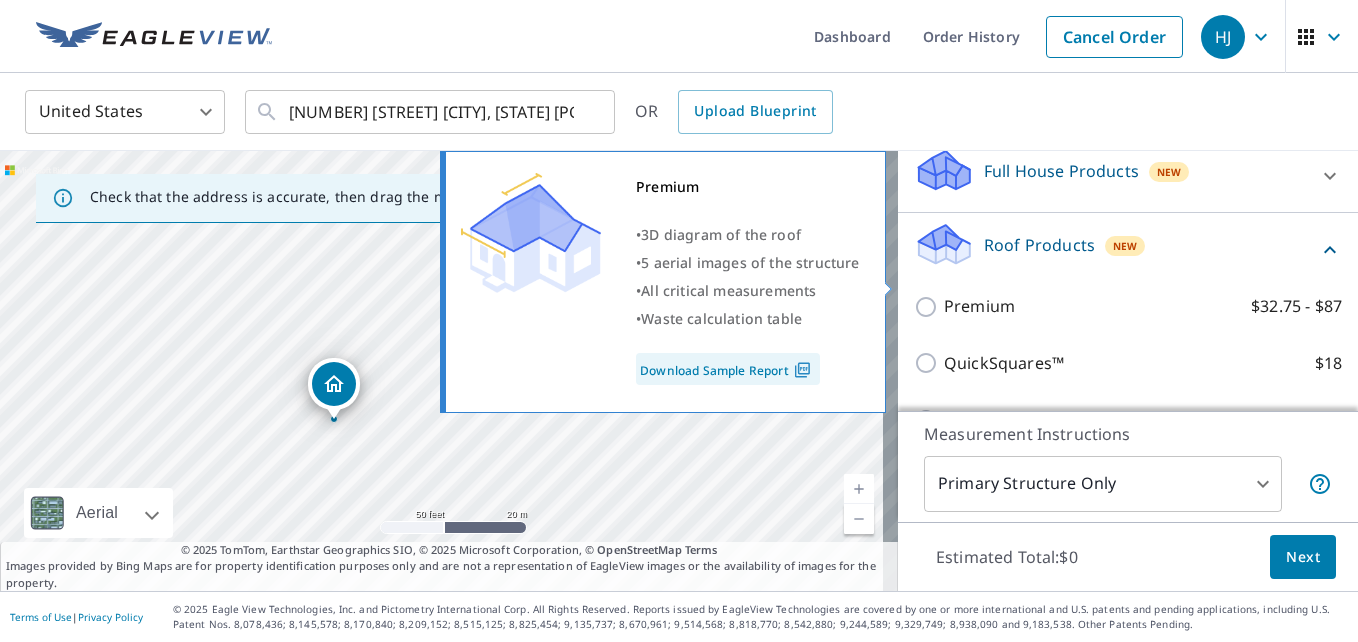 click on "Premium $32.75 - $87" at bounding box center [929, 307] 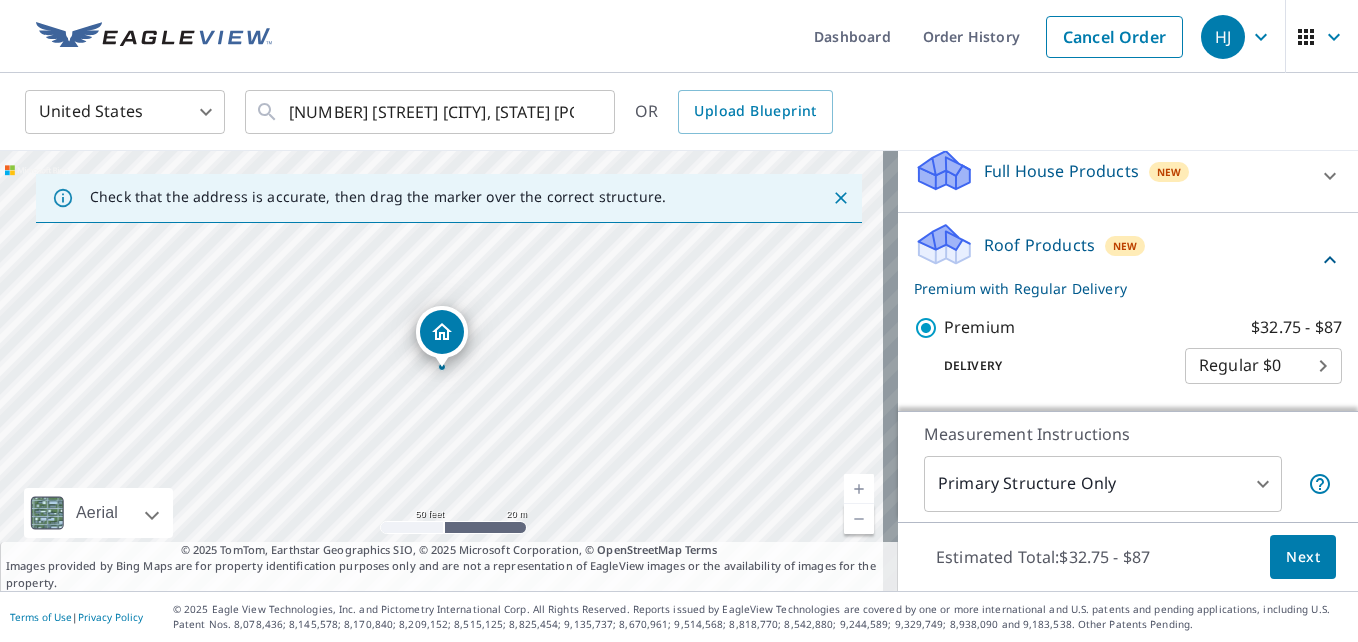 click on "[FIRST] [LAST]
Dashboard Order History Cancel Order [LAST] United States US ​ [NUMBER] [STREET] [CITY], [STATE] [POSTAL_CODE] ​ OR Upload Blueprint Check that the address is accurate, then drag the marker over the correct structure. [NUMBER] [STREET] [CITY], [STATE] [POSTAL_CODE] Aerial Road A standard road map Aerial A detailed look from above Labels Labels 50 feet 20 m © 2025 TomTom, © Vexcel Imaging, © 2025 Microsoft Corporation, © OpenStreetMap Terms © 2025 TomTom, Earthstar Geographics SIO, © 2025 Microsoft Corporation, © OpenStreetMap Terms Images provided by Bing Maps are for property identification purposes only and are not a representation of EagleView images or the availability of images for the property. PROPERTY TYPE Residential Commercial Multi-Family This is a complex BUILDING ID [NUMBER] [STREET], [CITY], [STATE], [POSTAL_CODE] Full House Products New Full House™ $105 Roof Products New Premium with Regular Delivery Premium $32.75 - $87 Delivery Regular $0 8 ​ QuickSquares™ $18 Gutter $13.75 Bid Perfect™ $18 2" at bounding box center [679, 321] 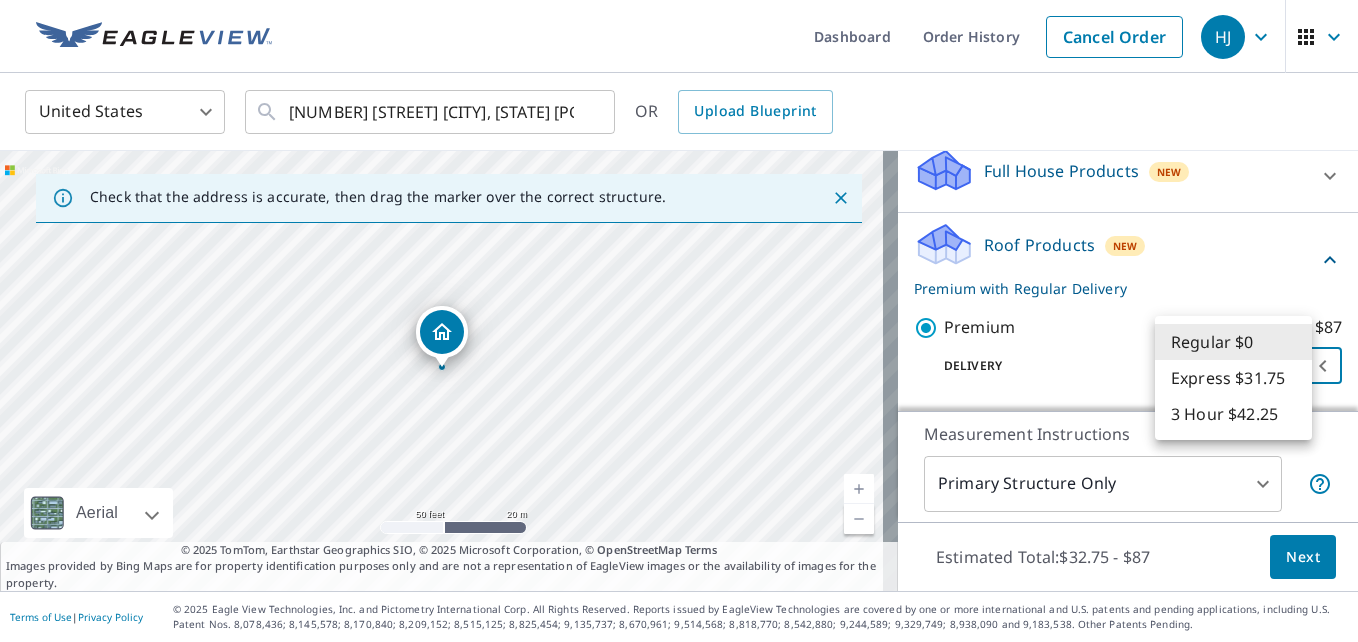 click at bounding box center (679, 321) 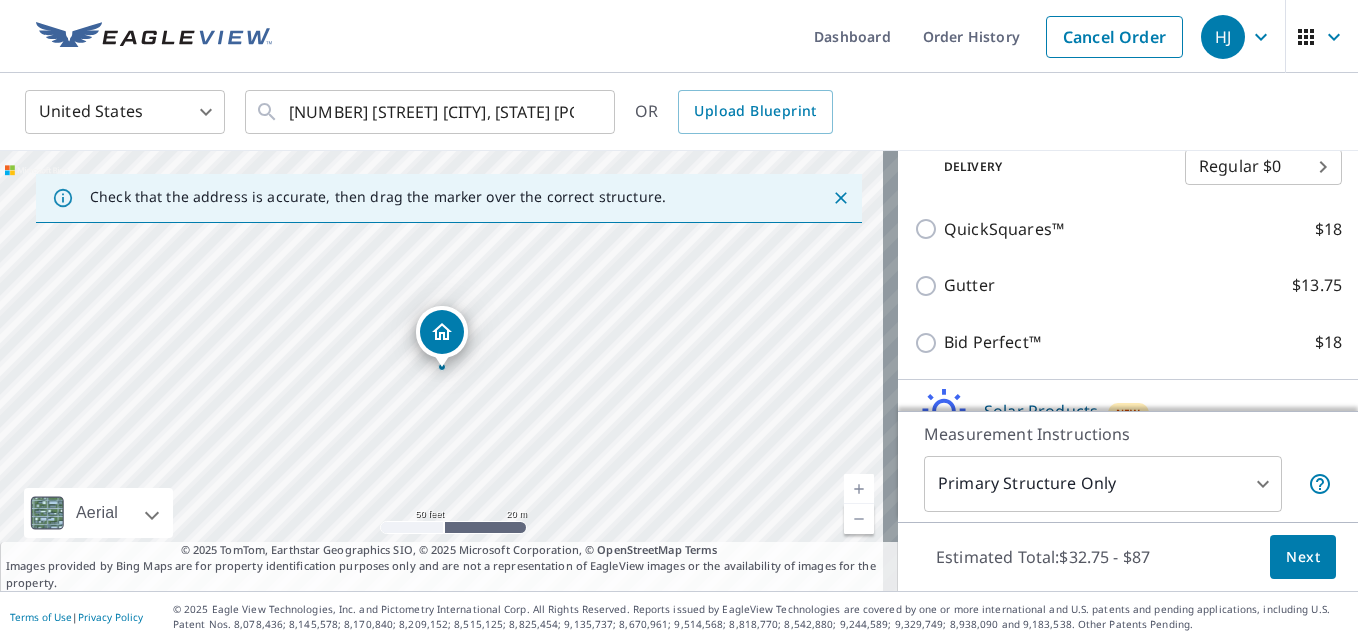 scroll, scrollTop: 443, scrollLeft: 0, axis: vertical 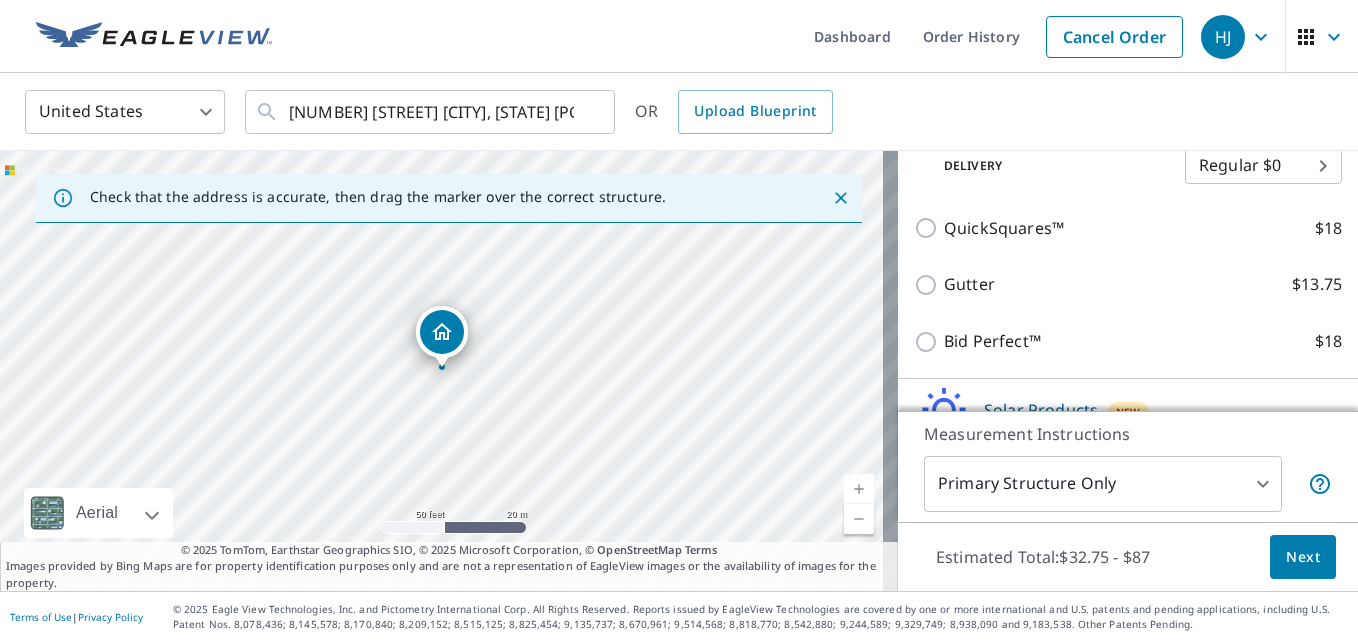 click on "Solar Products New Inform Essentials+ $63.25" at bounding box center (1128, 416) 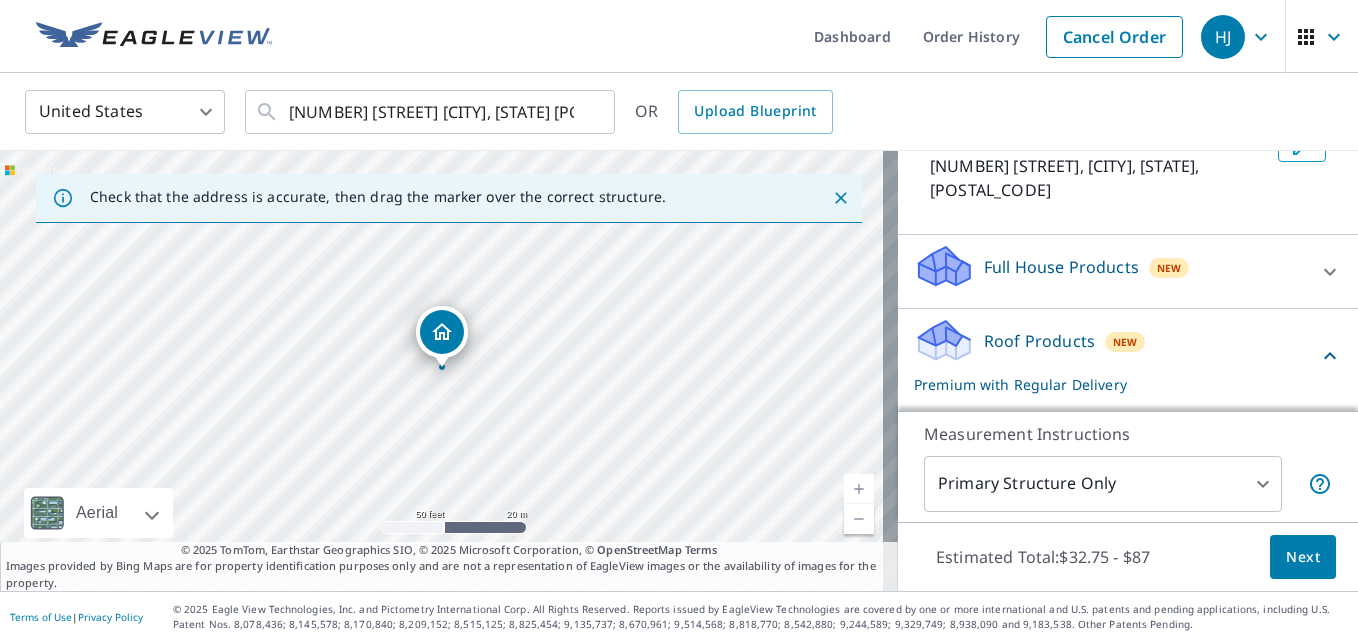 scroll, scrollTop: 143, scrollLeft: 0, axis: vertical 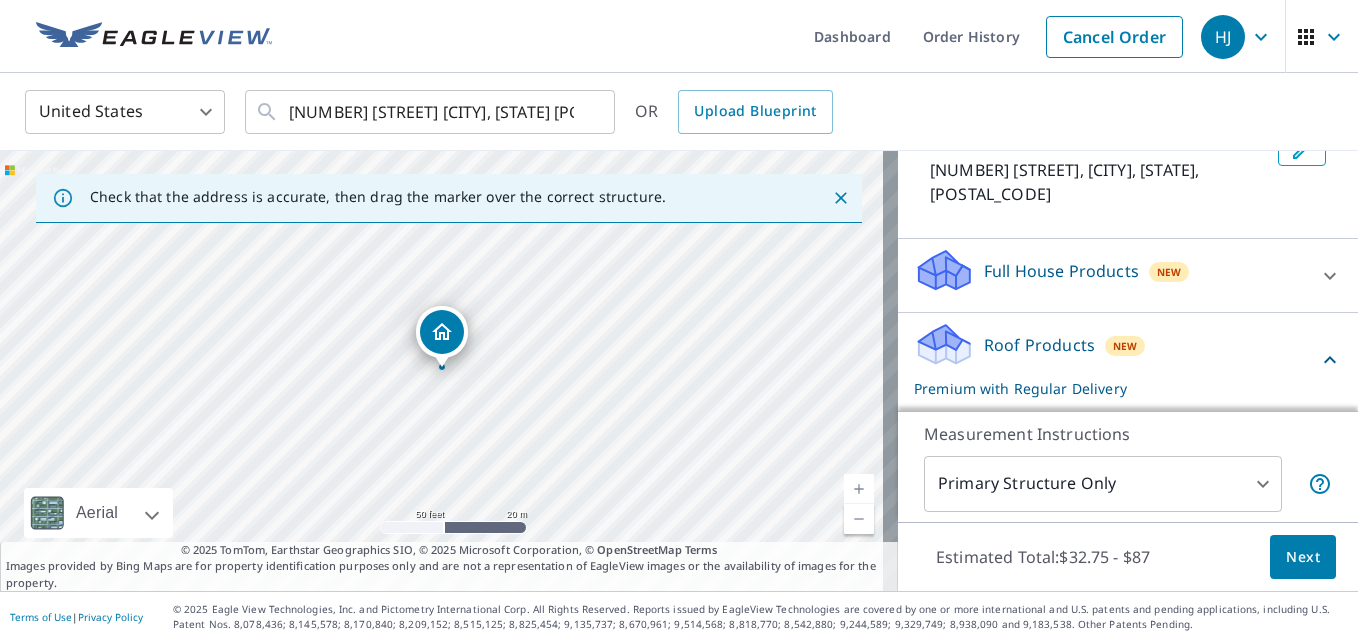 click on "[FIRST] [LAST]
Dashboard Order History Cancel Order [LAST] United States US ​ [NUMBER] [STREET] [CITY], [STATE] [POSTAL_CODE] ​ OR Upload Blueprint Check that the address is accurate, then drag the marker over the correct structure. [NUMBER] [STREET] [CITY], [STATE] [POSTAL_CODE] Aerial Road A standard road map Aerial A detailed look from above Labels Labels 50 feet 20 m © 2025 TomTom, © Vexcel Imaging, © 2025 Microsoft Corporation, © OpenStreetMap Terms © 2025 TomTom, Earthstar Geographics SIO, © 2025 Microsoft Corporation, © OpenStreetMap Terms Images provided by Bing Maps are for property identification purposes only and are not a representation of EagleView images or the availability of images for the property. PROPERTY TYPE Residential Commercial Multi-Family This is a complex BUILDING ID [NUMBER] [STREET], [CITY], [STATE], [POSTAL_CODE] Full House Products New Full House™ $105 Roof Products New Premium with Regular Delivery Premium $32.75 - $87 Delivery Regular $0 8 ​ QuickSquares™ $18 Gutter $13.75 Bid Perfect™ $18 2" at bounding box center [679, 321] 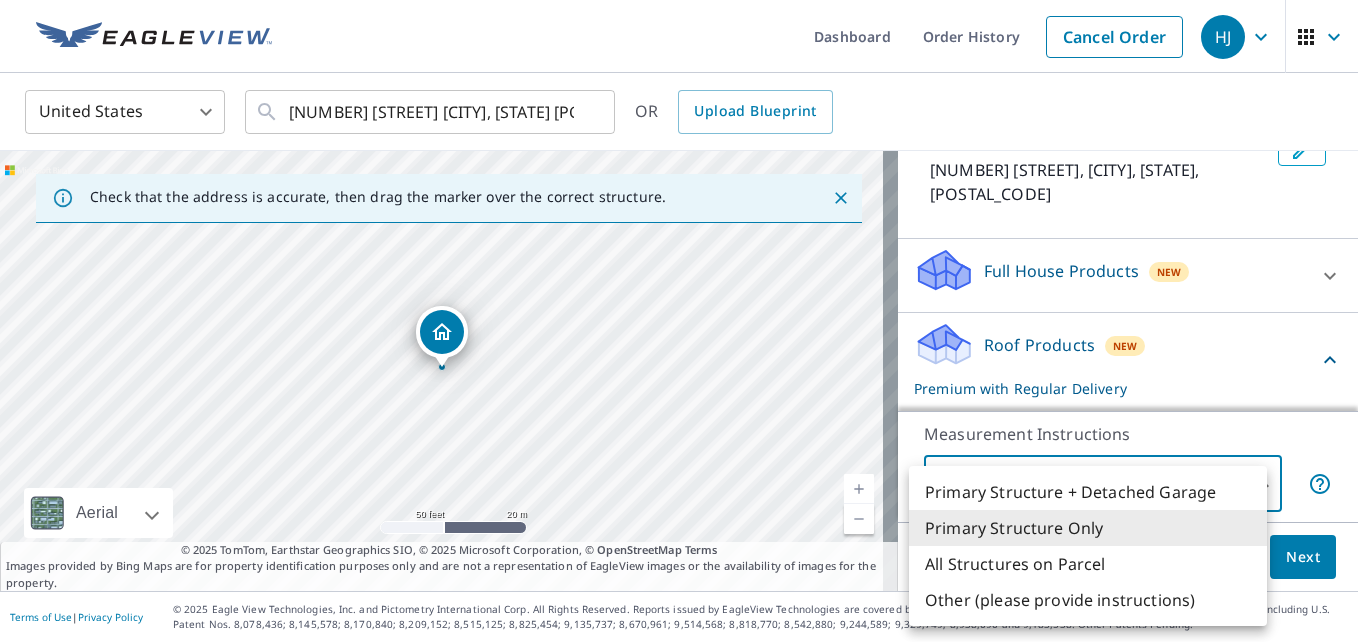 click on "Primary Structure Only" at bounding box center (1088, 528) 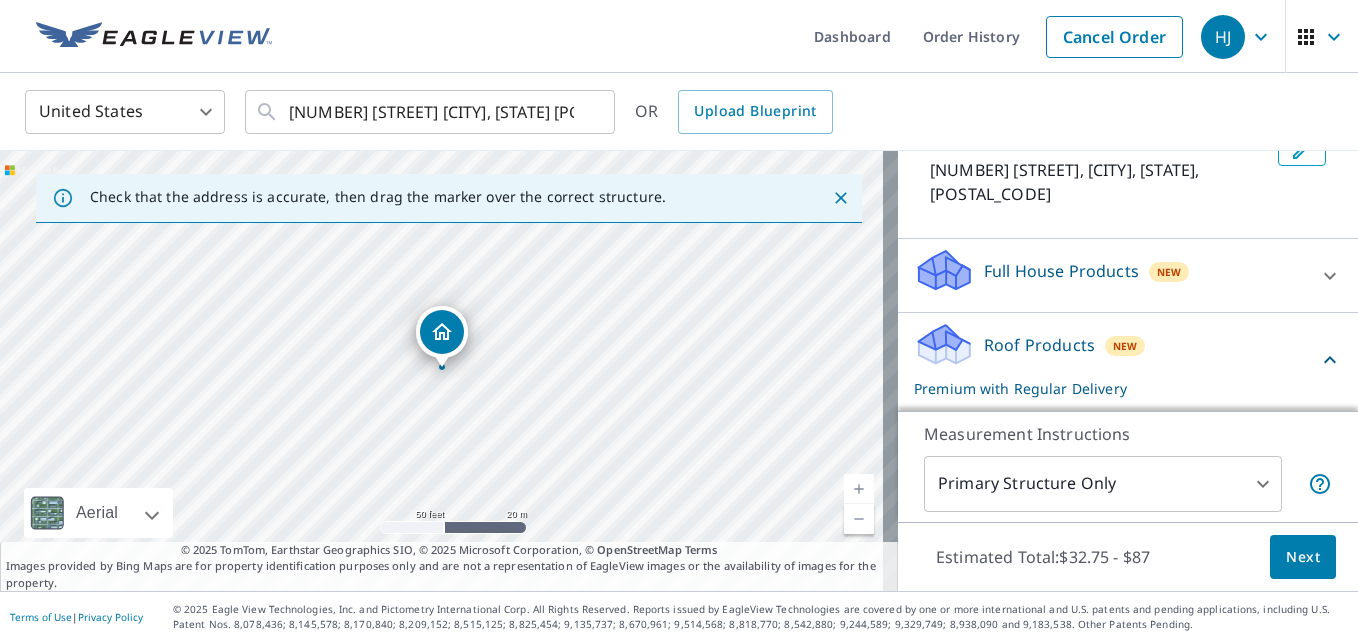 drag, startPoint x: 1229, startPoint y: 358, endPoint x: 1231, endPoint y: 258, distance: 100.02 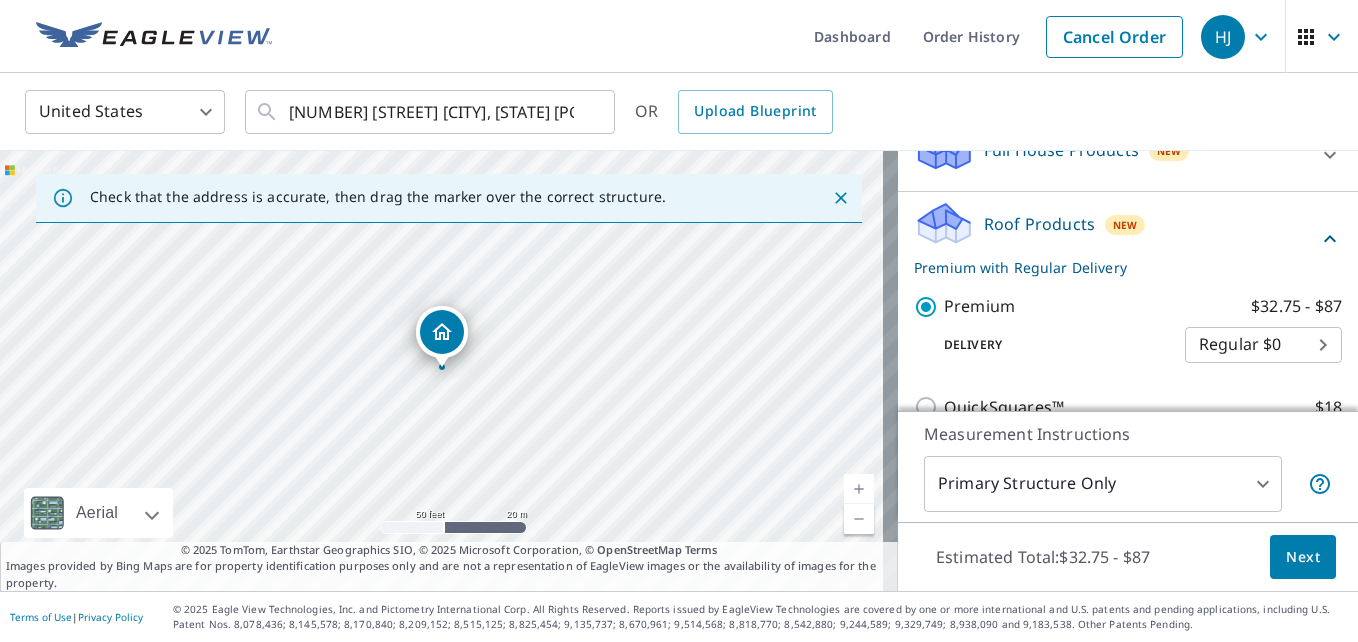 scroll, scrollTop: 303, scrollLeft: 0, axis: vertical 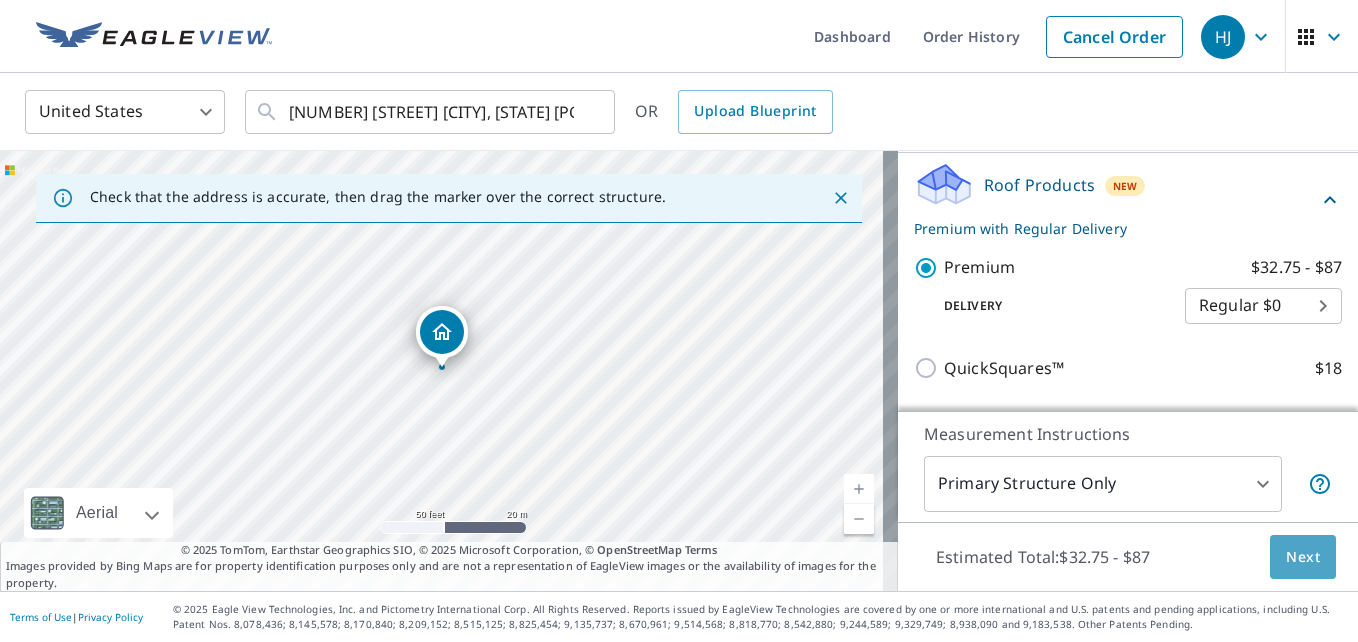 click on "Next" at bounding box center (1303, 557) 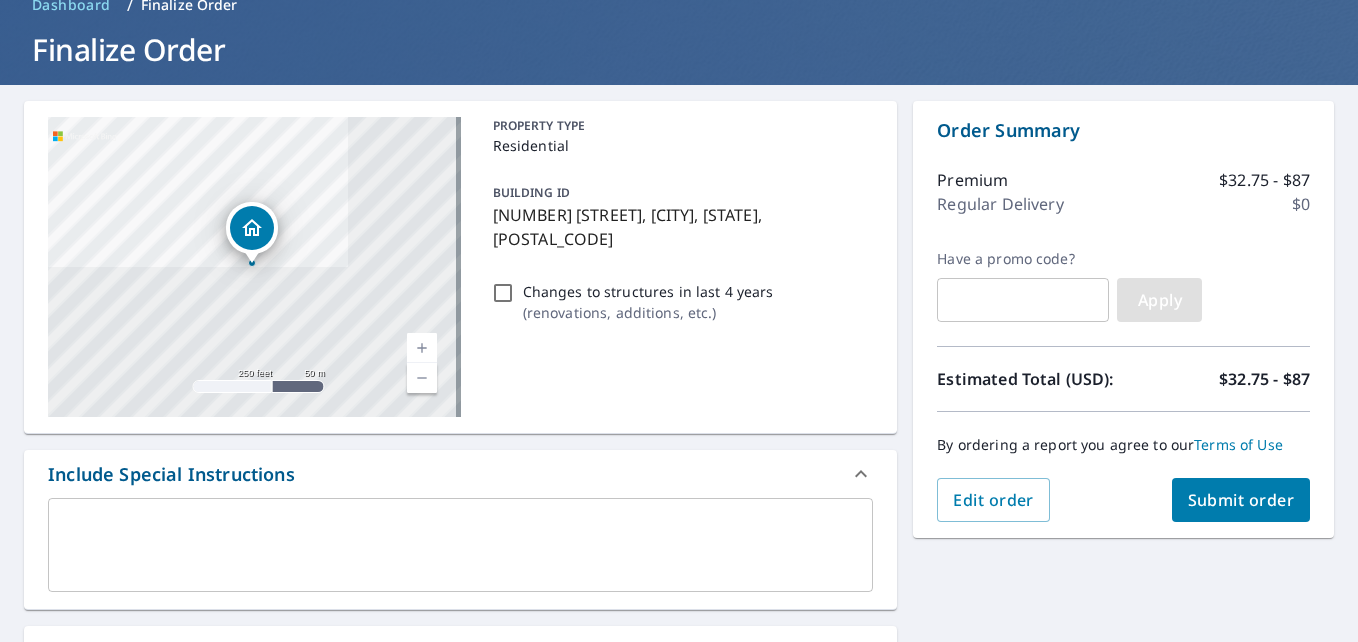 scroll, scrollTop: 200, scrollLeft: 0, axis: vertical 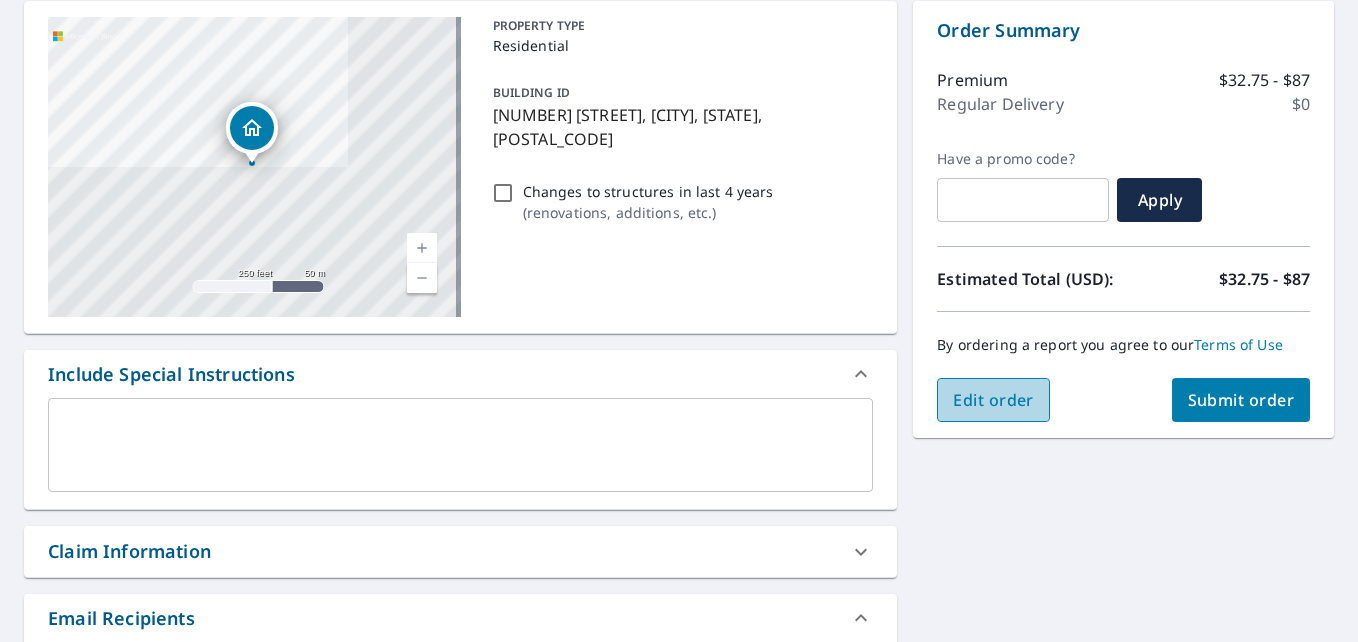 click on "Edit order" at bounding box center (993, 400) 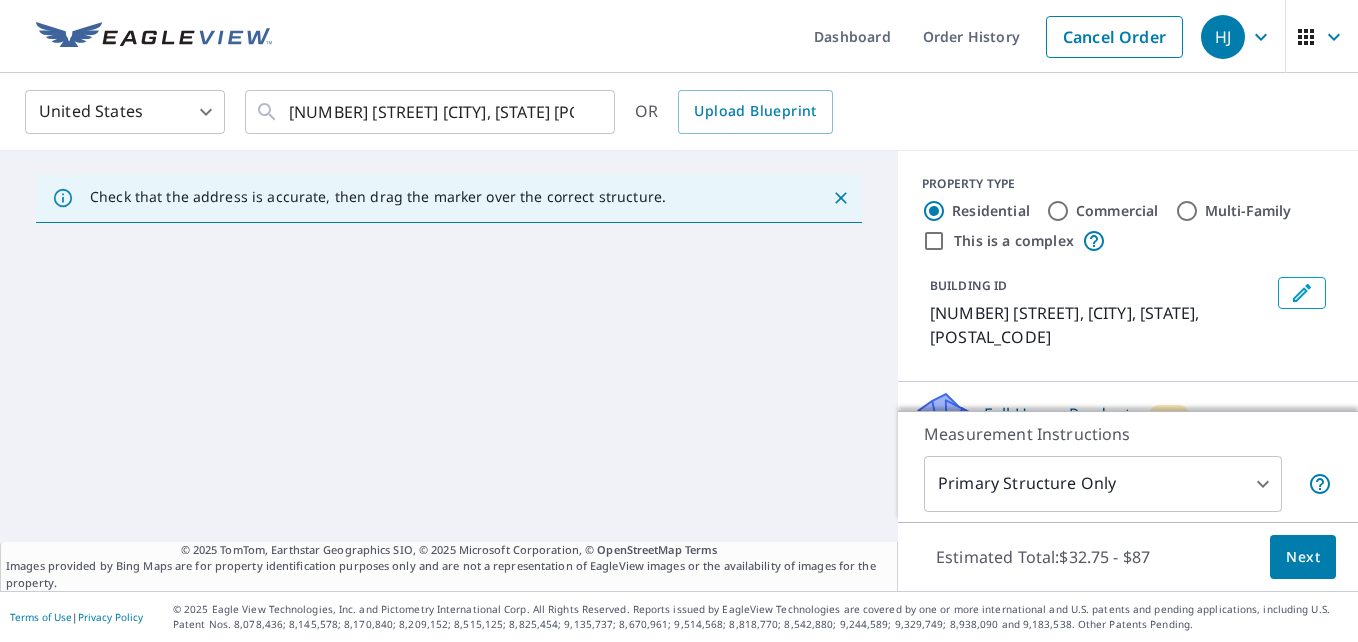 scroll, scrollTop: 0, scrollLeft: 0, axis: both 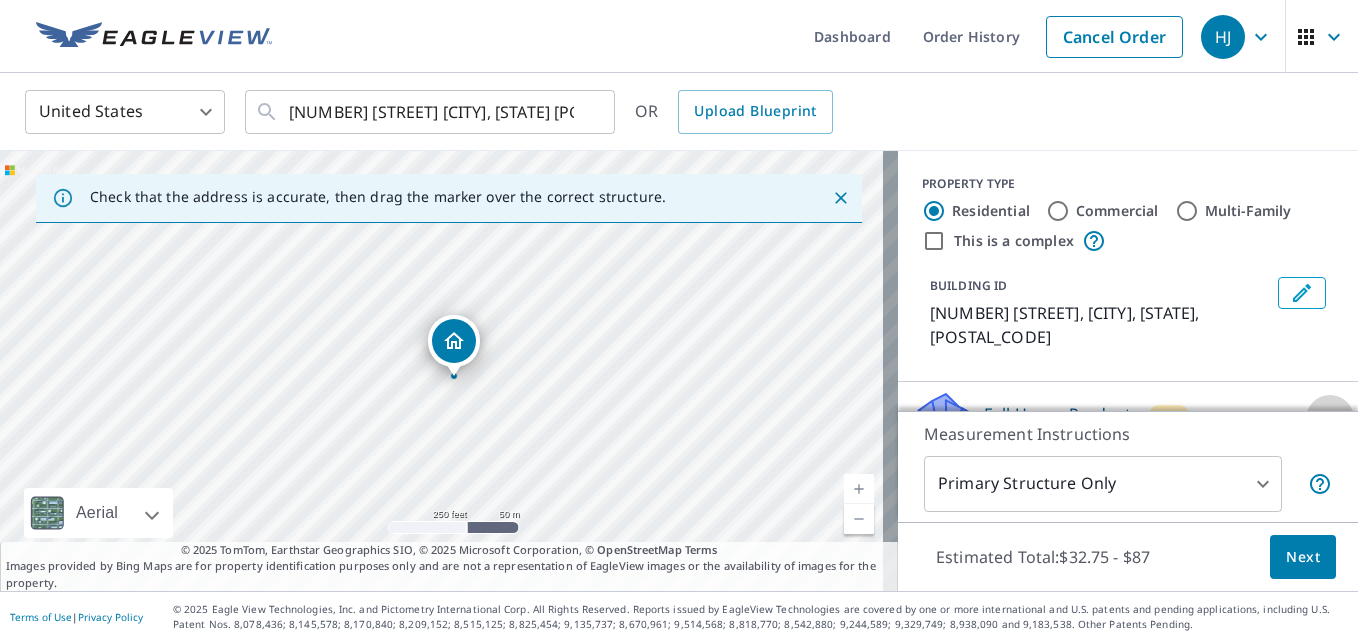 click 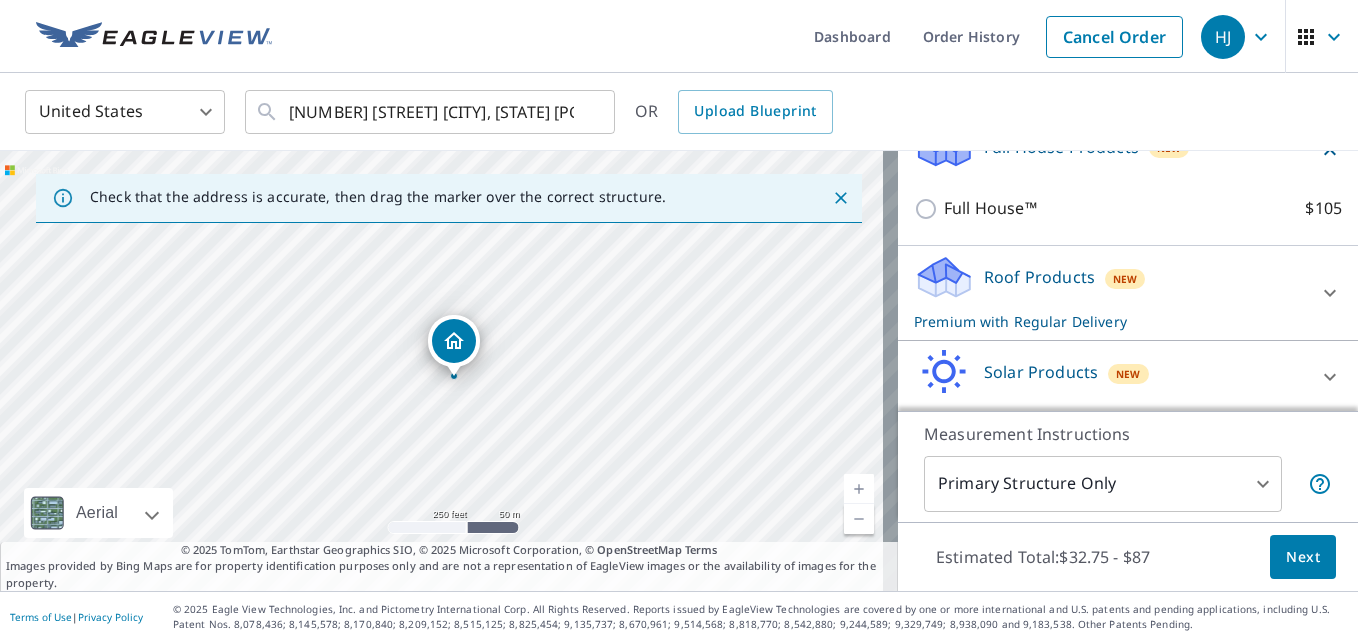 scroll, scrollTop: 321, scrollLeft: 0, axis: vertical 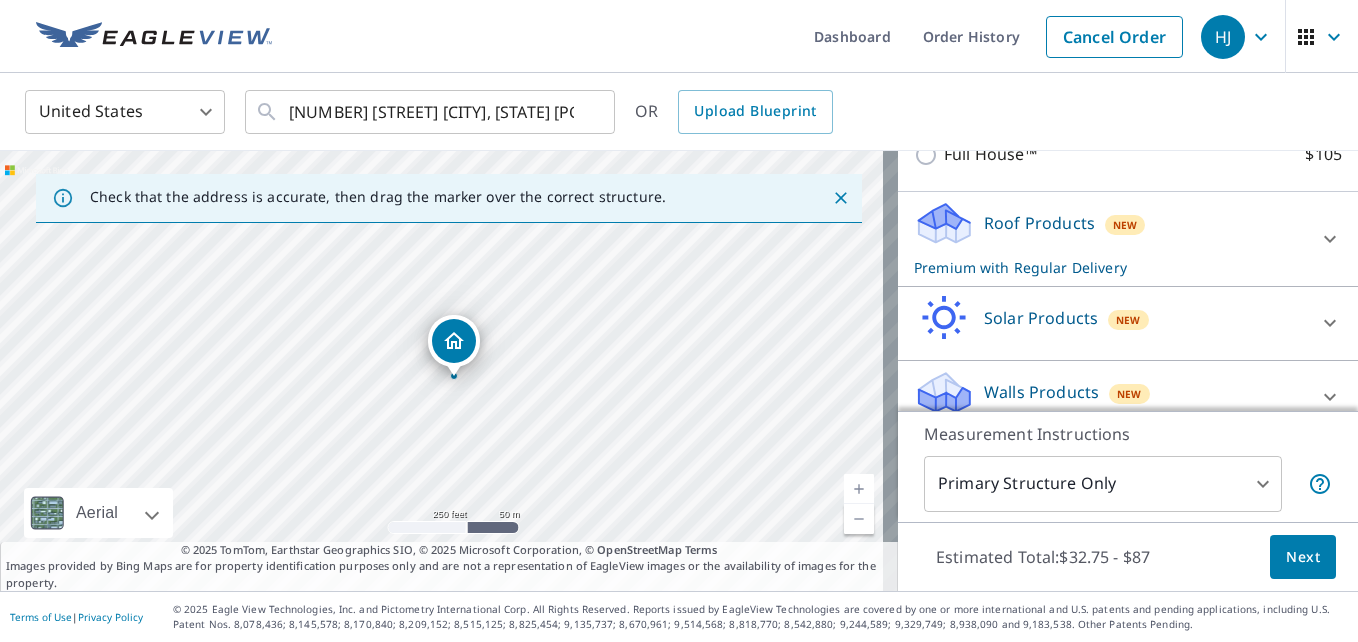 click on "Roof Products" at bounding box center (1039, 223) 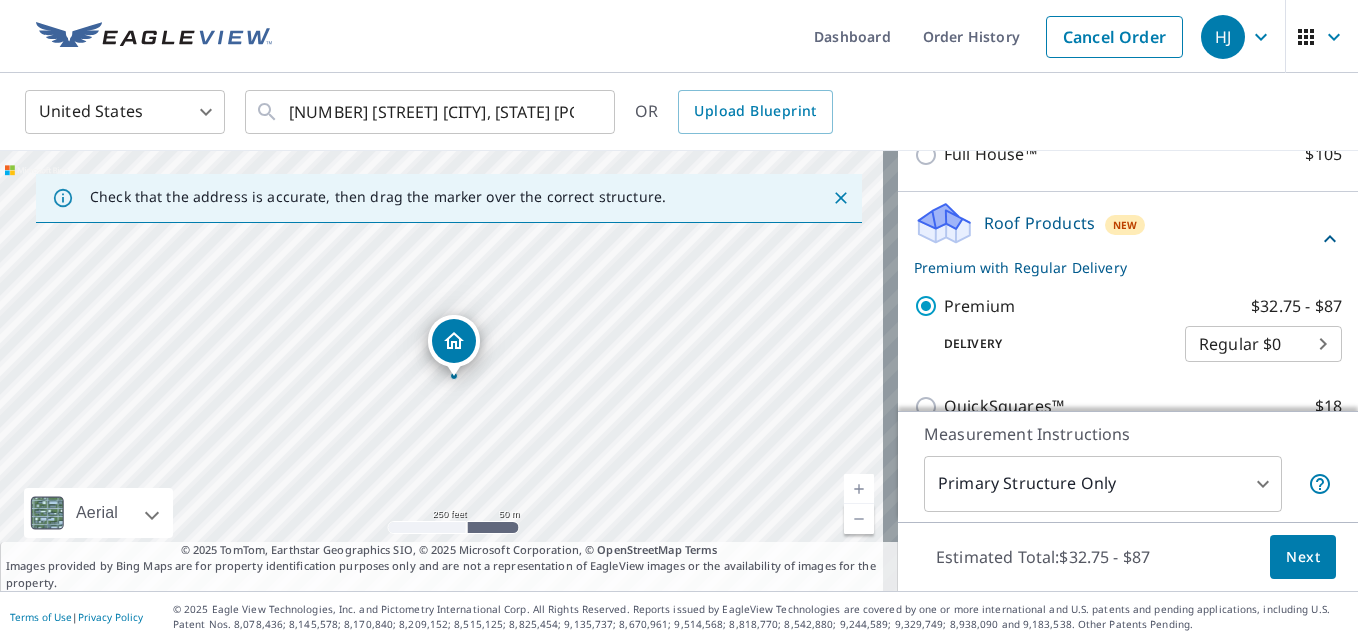 click on "Premium with Regular Delivery" at bounding box center (1116, 267) 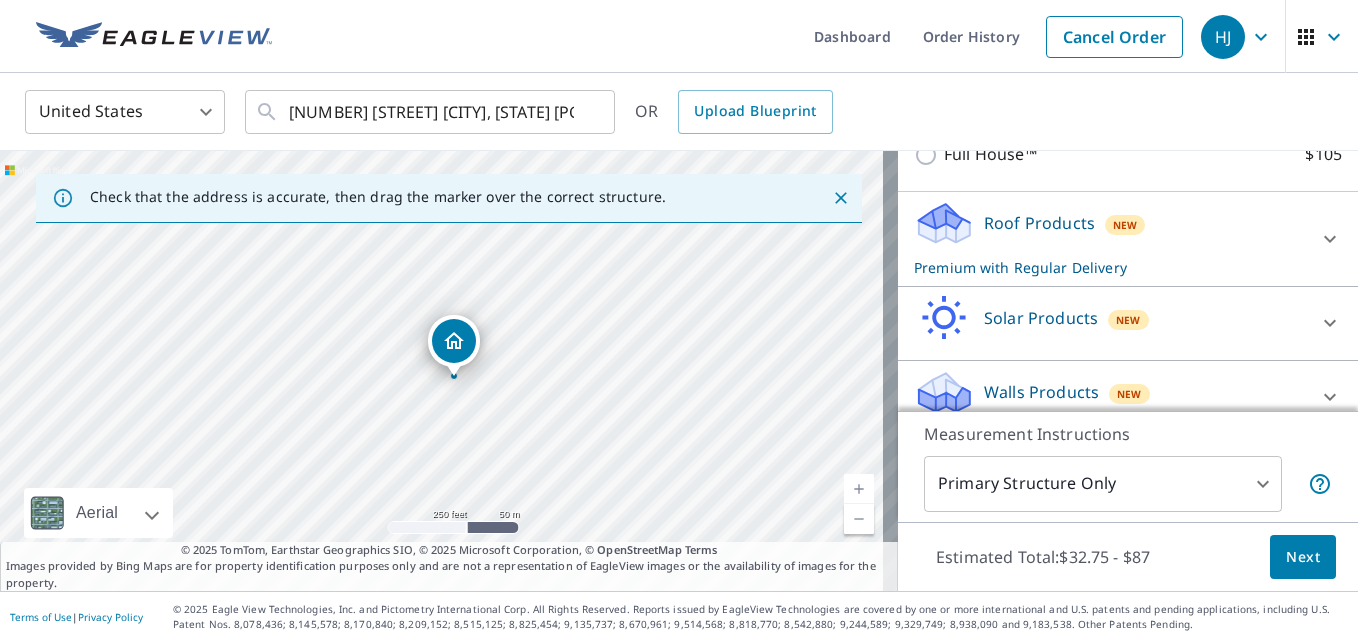 click on "Premium with Regular Delivery" at bounding box center (1110, 267) 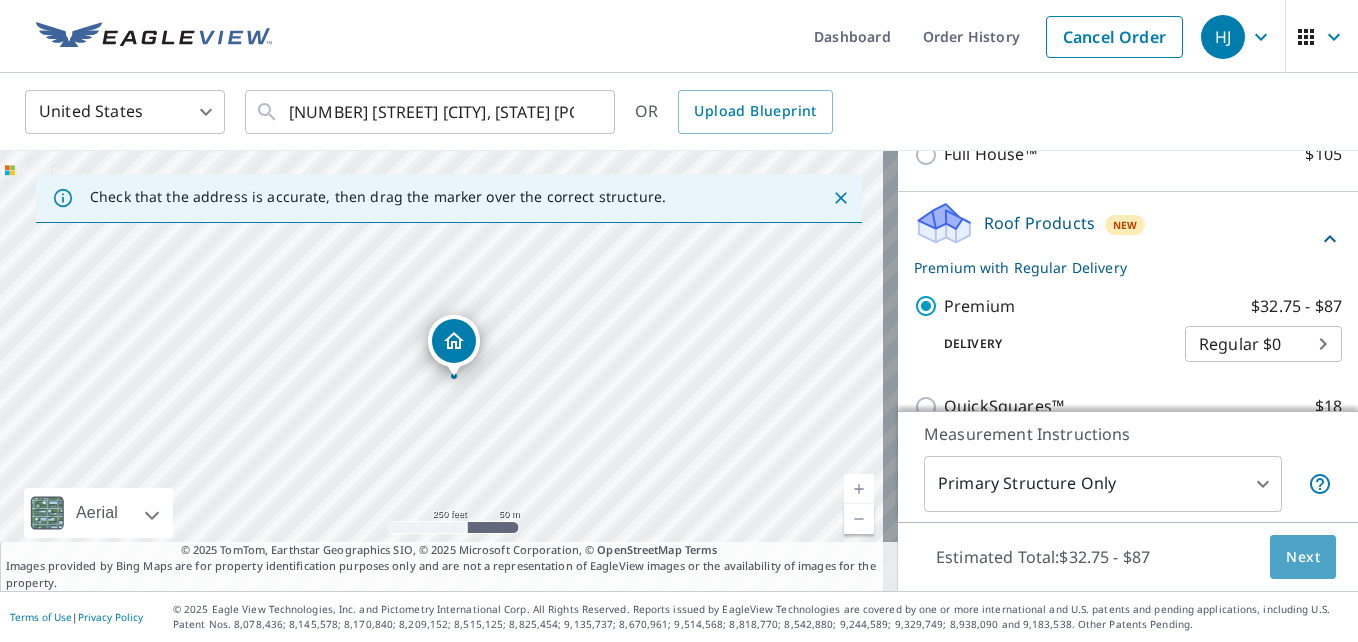 click on "Next" at bounding box center [1303, 557] 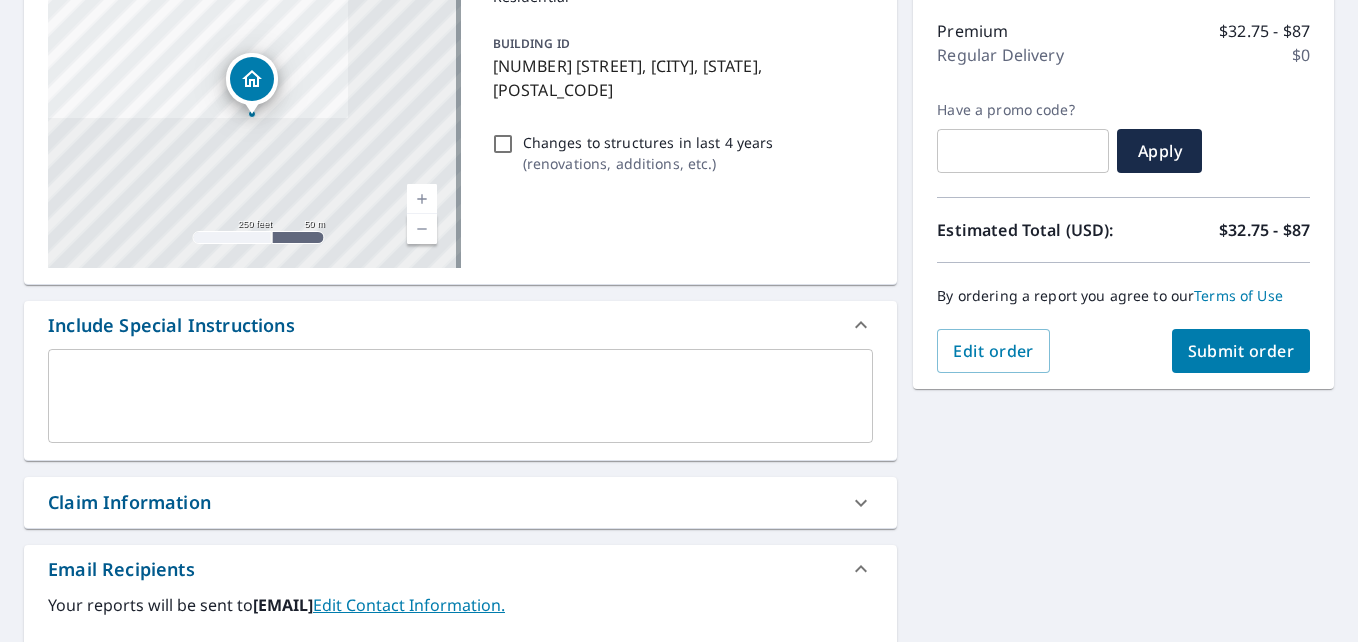 scroll, scrollTop: 300, scrollLeft: 0, axis: vertical 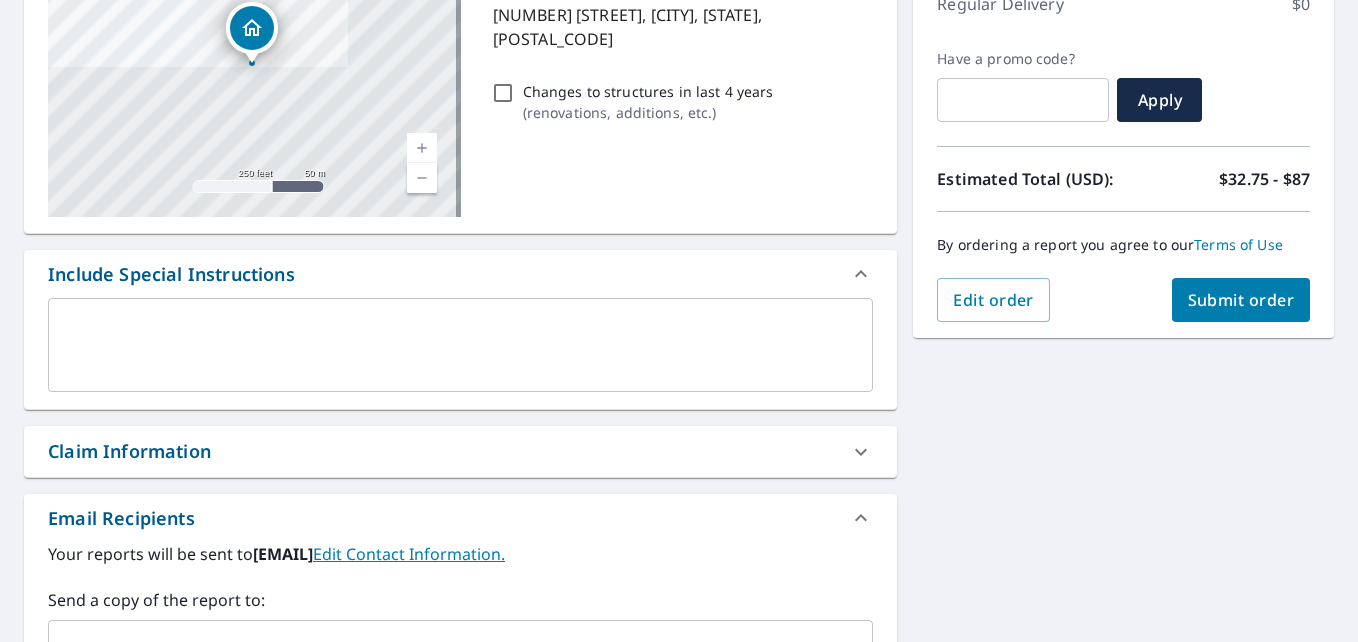 click on "Submit order" at bounding box center (1241, 300) 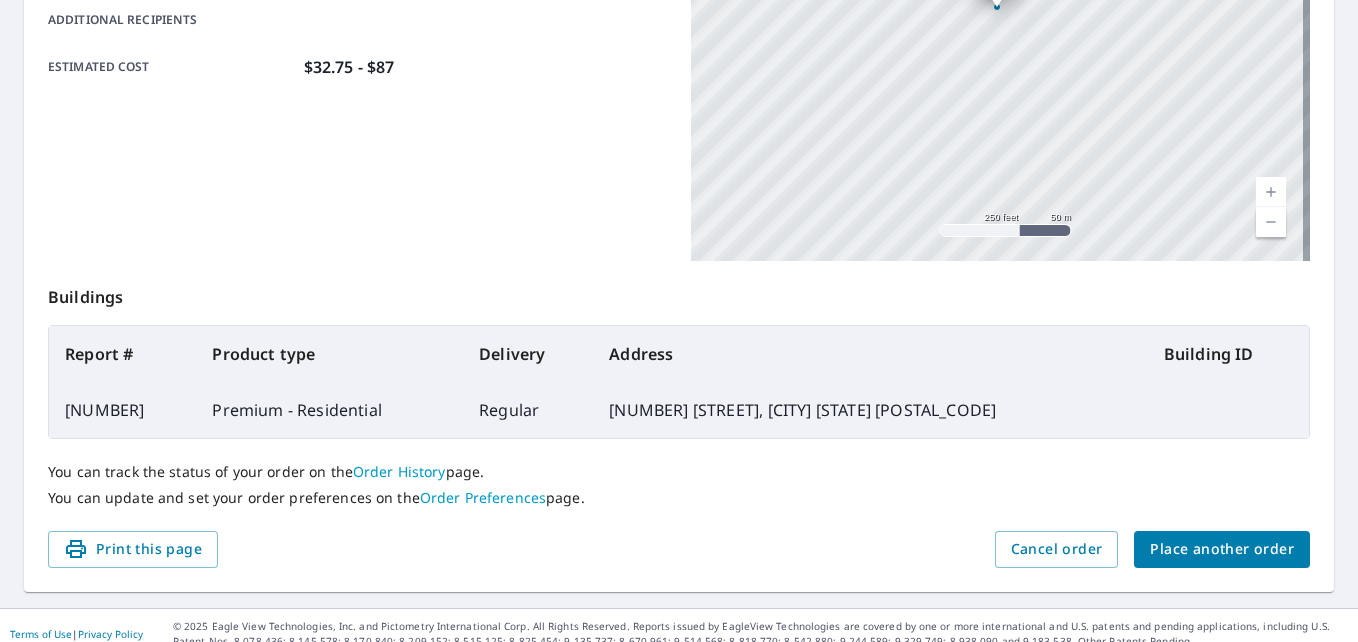 scroll, scrollTop: 535, scrollLeft: 0, axis: vertical 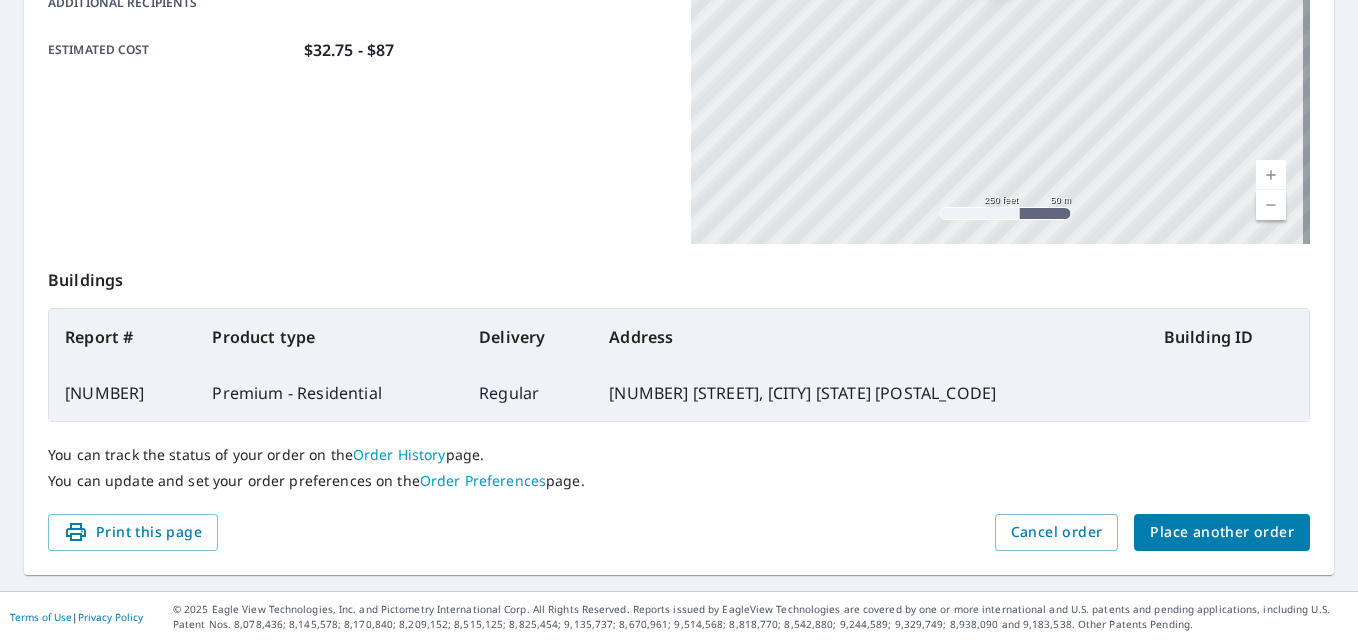 click on "Order Preferences" at bounding box center (483, 480) 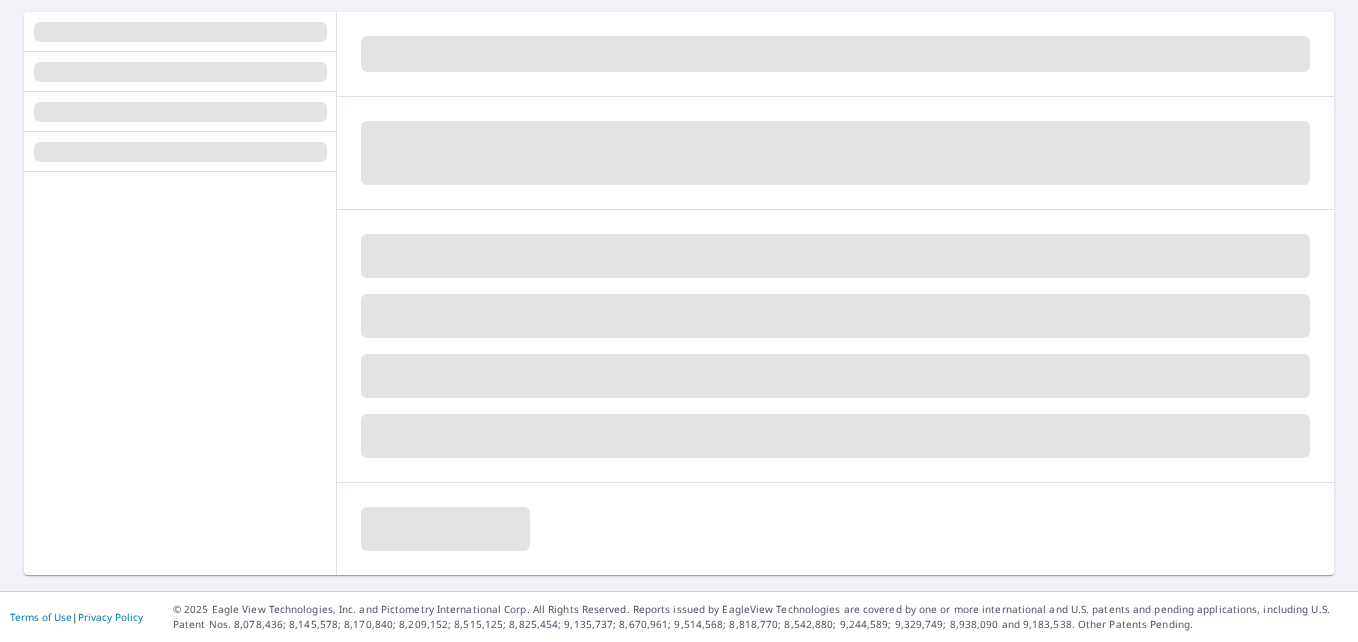 scroll, scrollTop: 189, scrollLeft: 0, axis: vertical 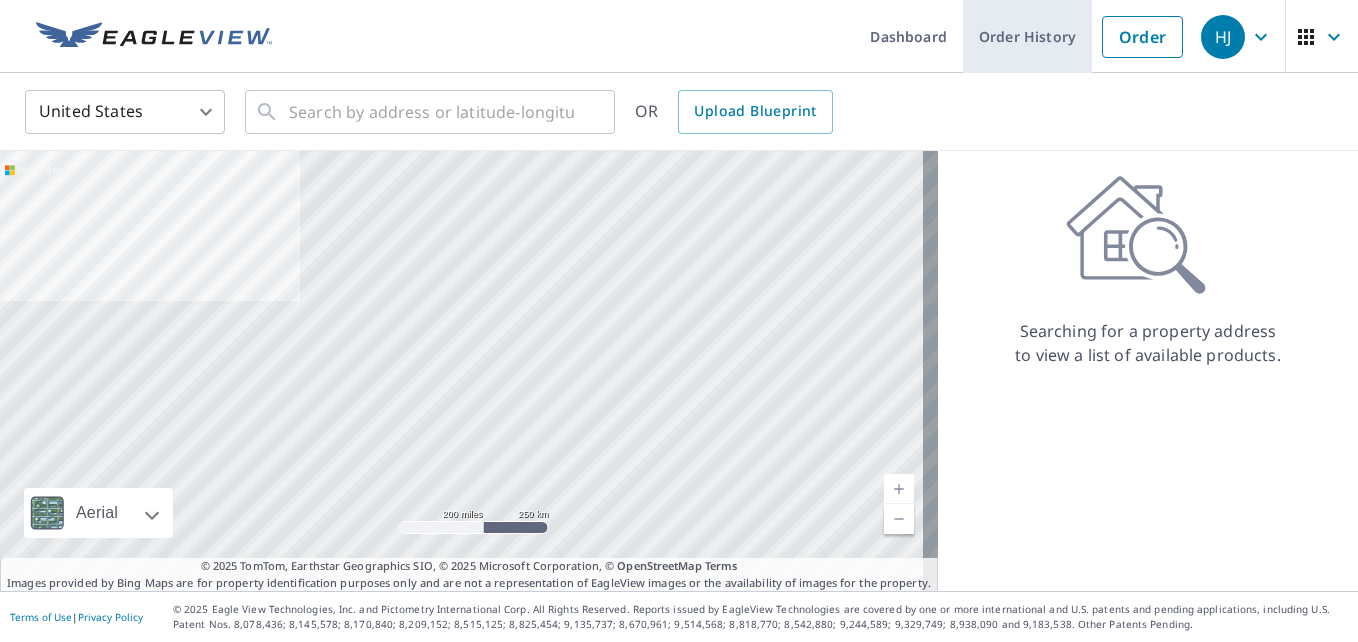click on "Order History" at bounding box center [1027, 36] 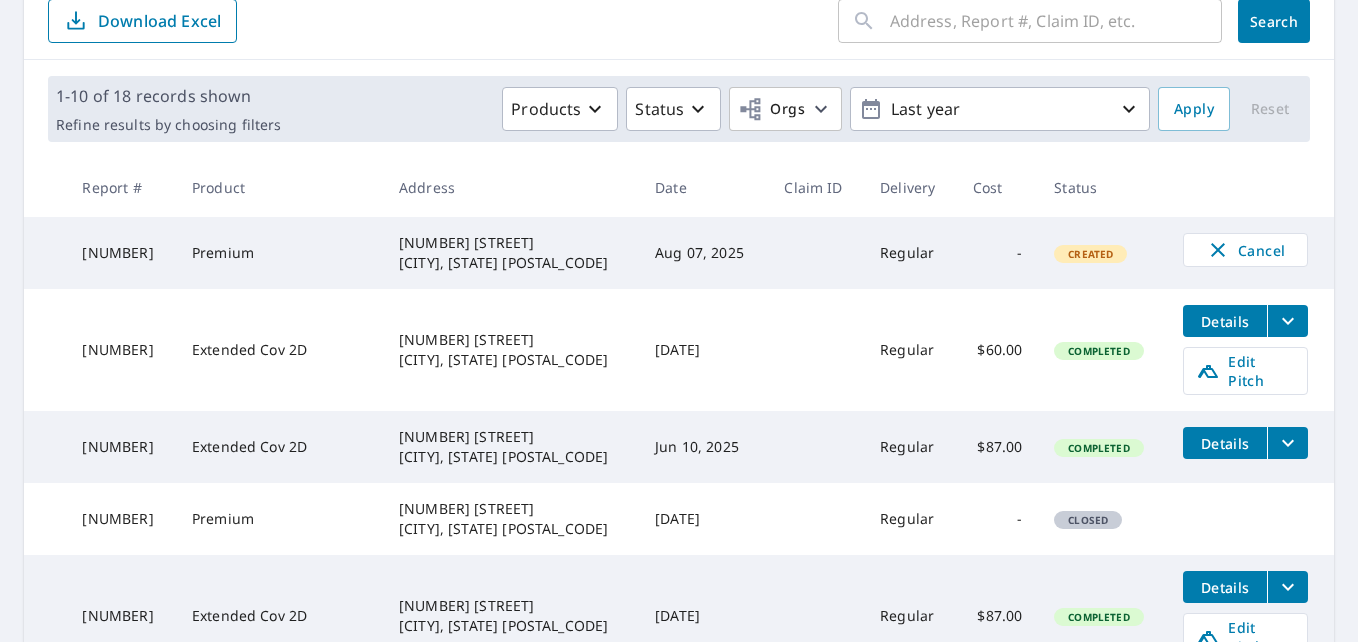 scroll, scrollTop: 300, scrollLeft: 0, axis: vertical 